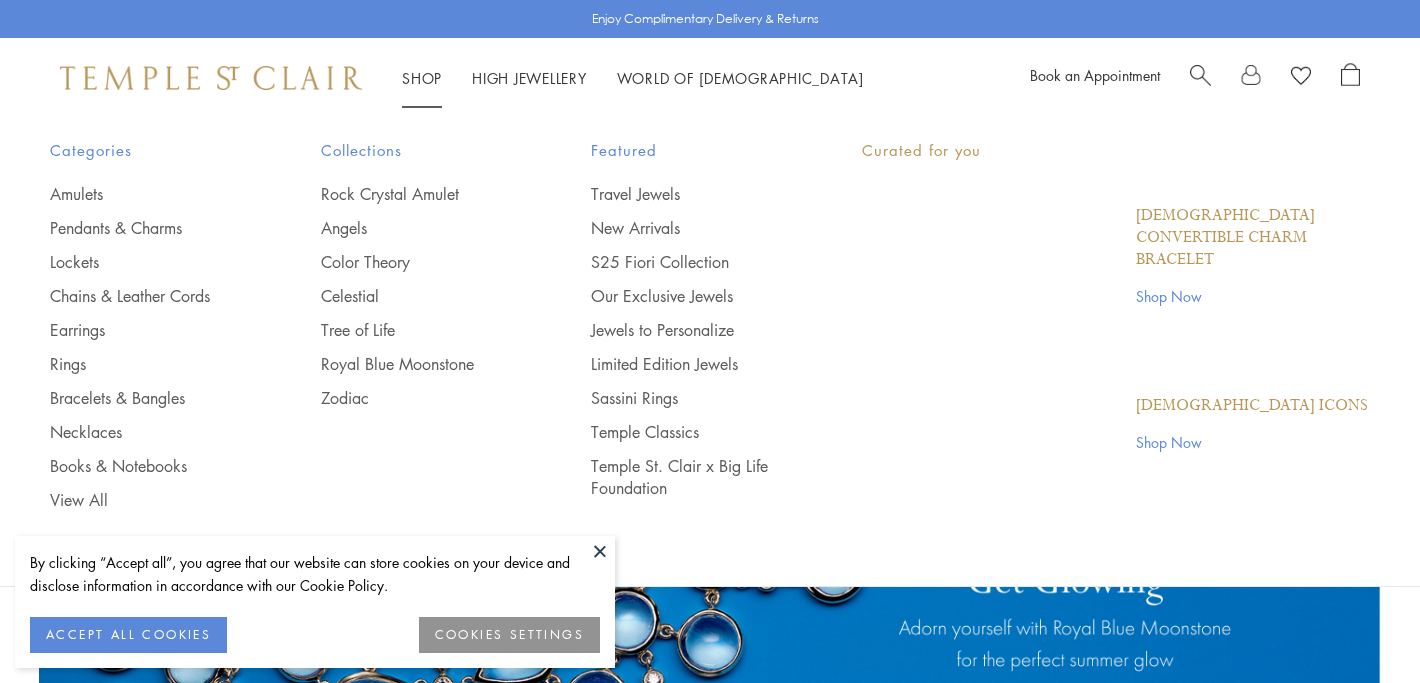 scroll, scrollTop: 0, scrollLeft: 0, axis: both 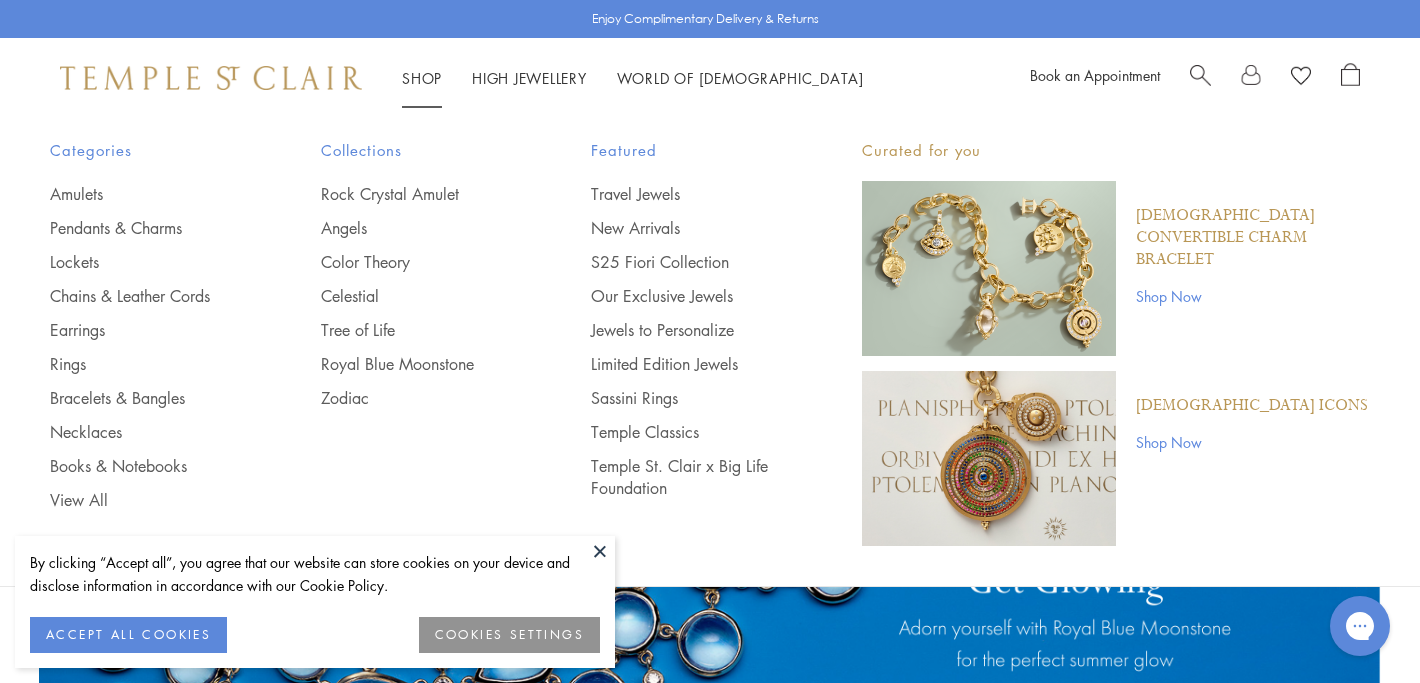 click on "Shop Shop" at bounding box center (422, 78) 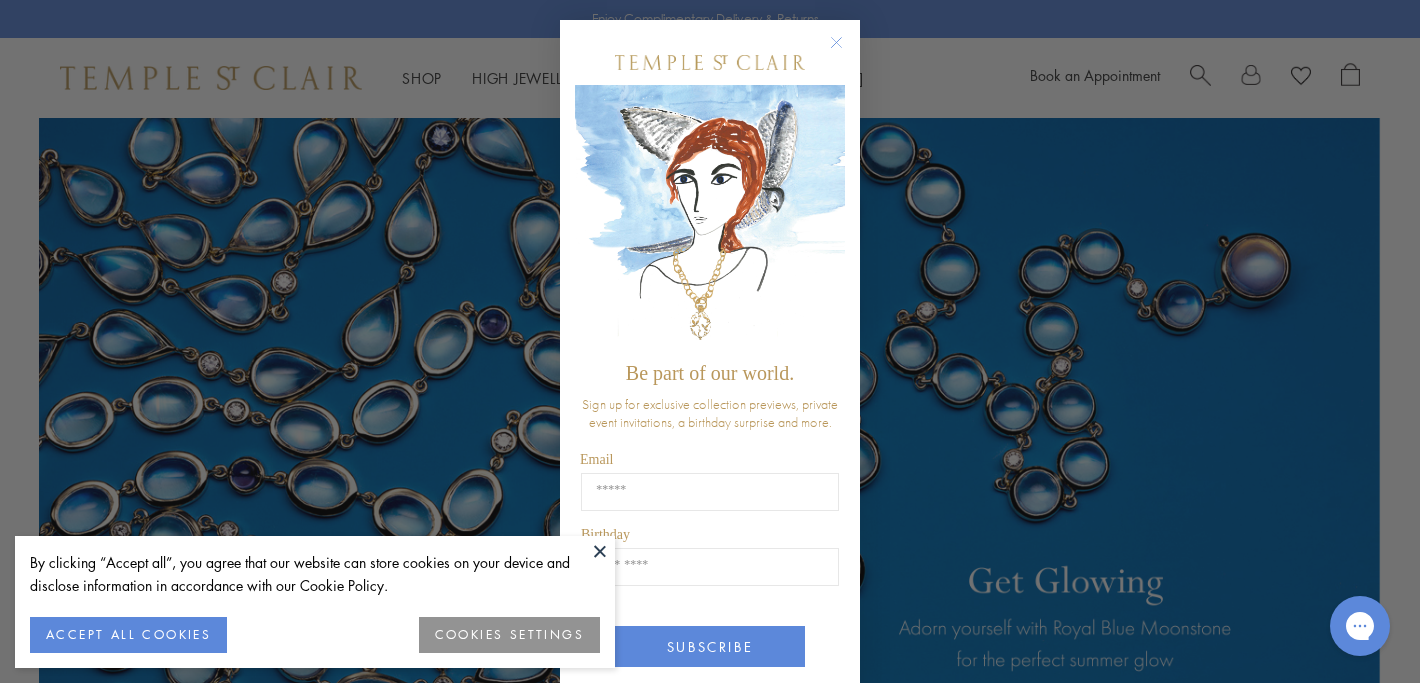 click 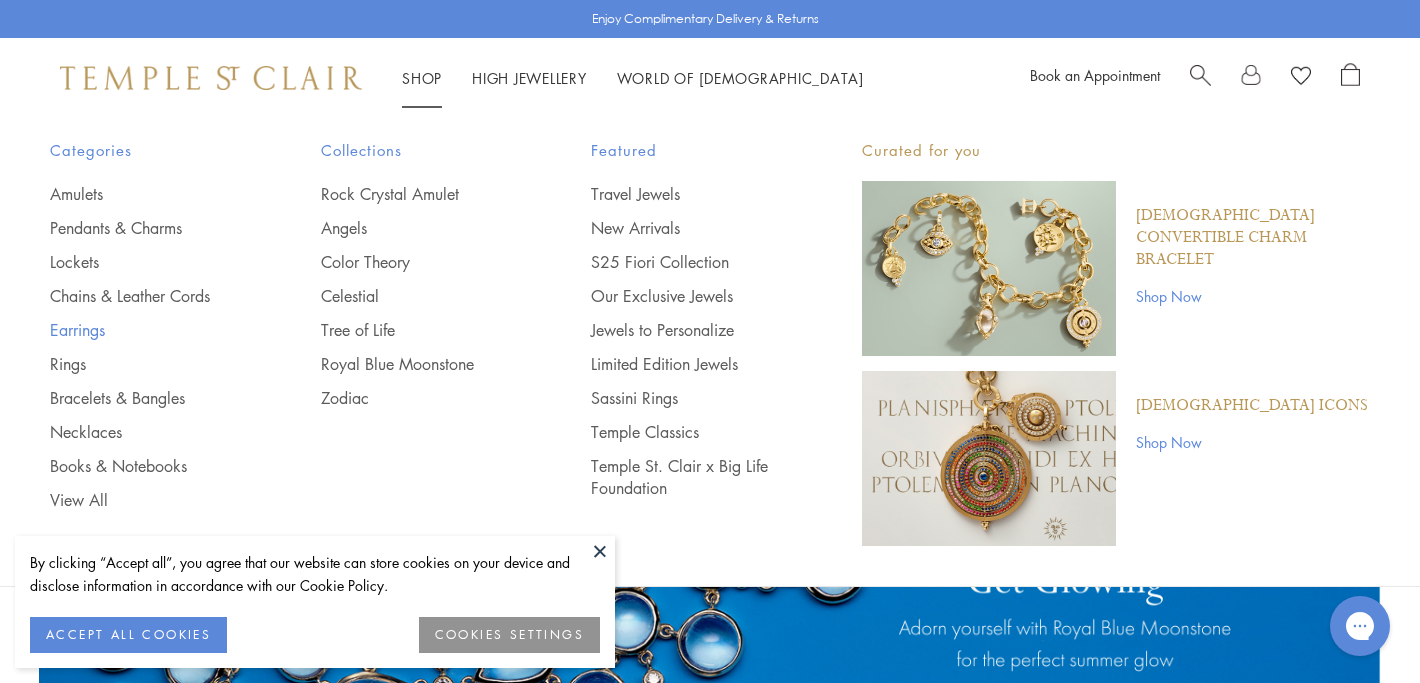 click on "Earrings" at bounding box center [145, 330] 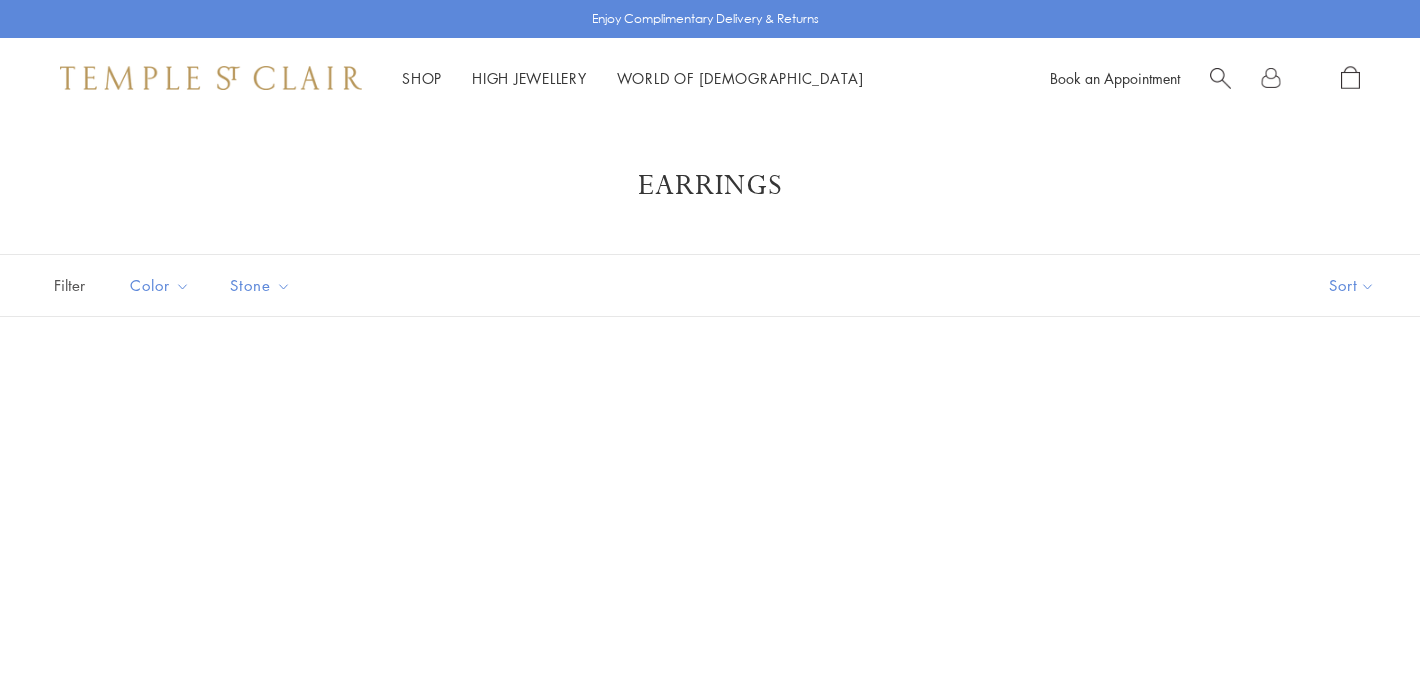 scroll, scrollTop: 0, scrollLeft: 0, axis: both 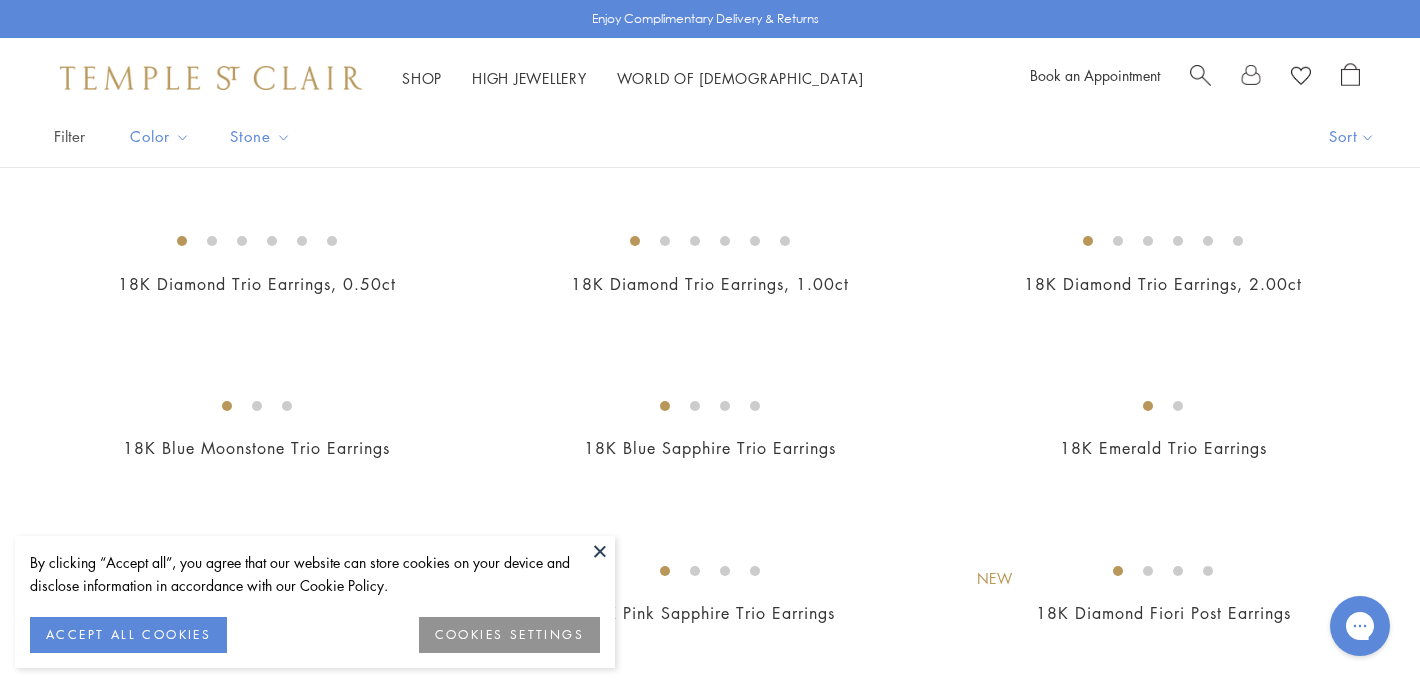 click on "ACCEPT ALL COOKIES" at bounding box center [128, 635] 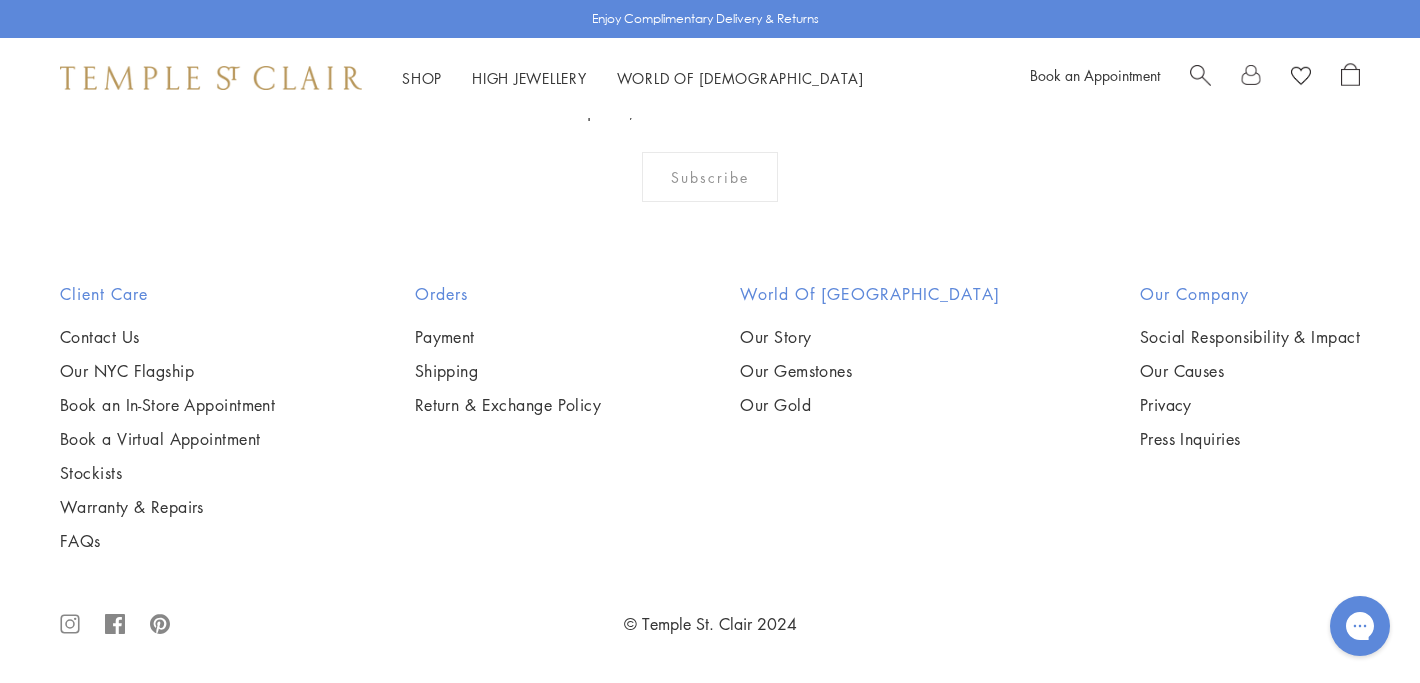 scroll, scrollTop: 6222, scrollLeft: 0, axis: vertical 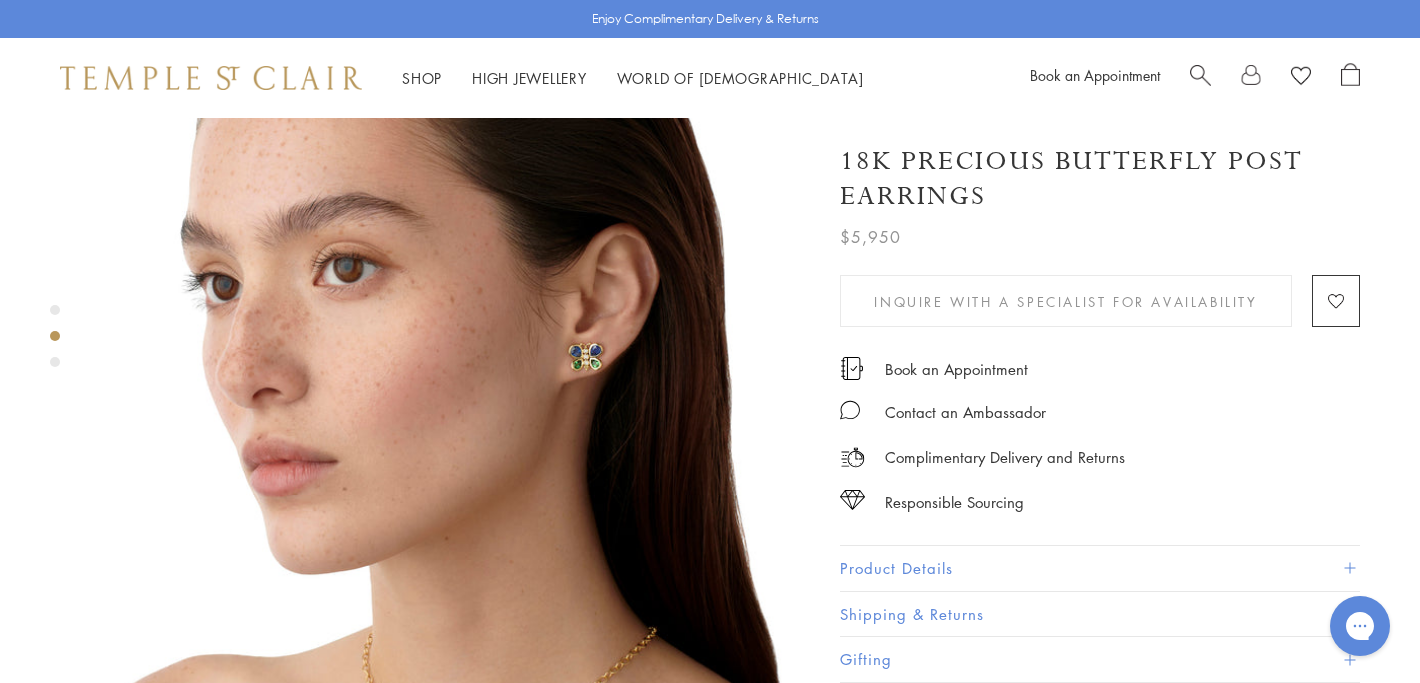 click at bounding box center [455, 355] 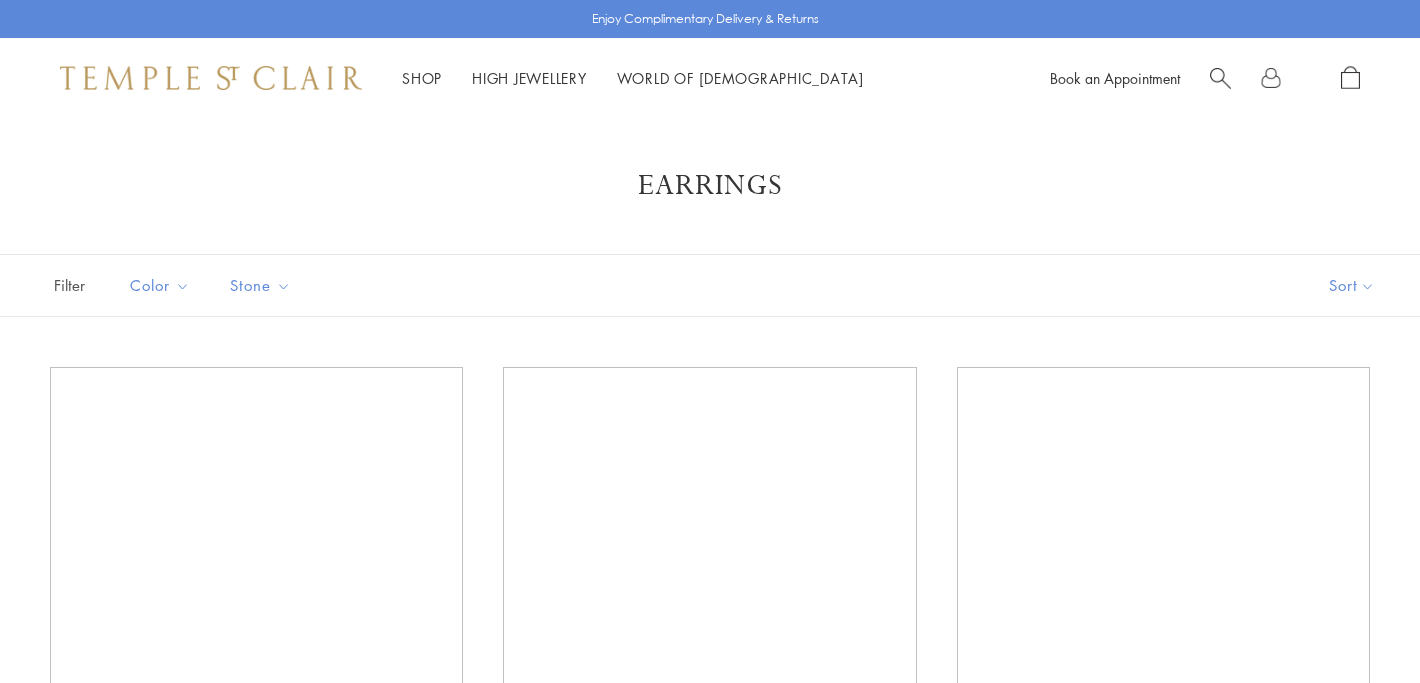 scroll, scrollTop: 5678, scrollLeft: 0, axis: vertical 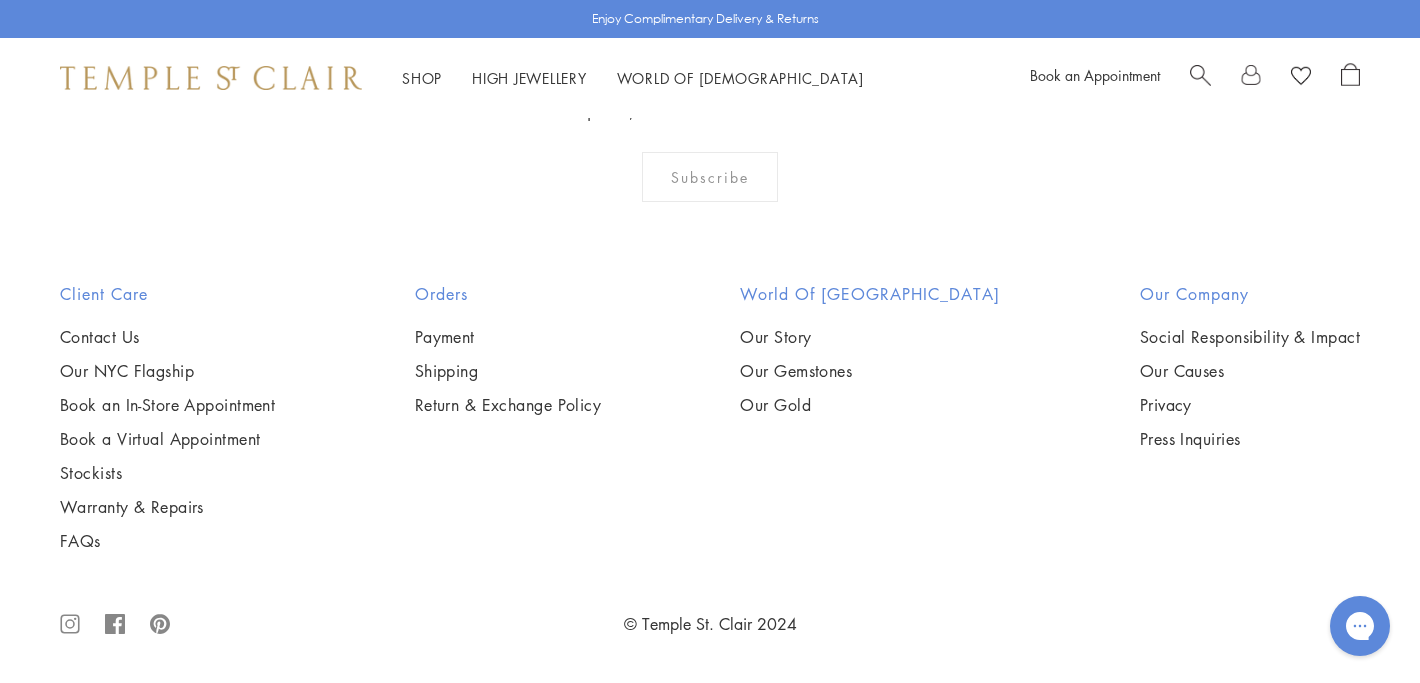 click at bounding box center [0, 0] 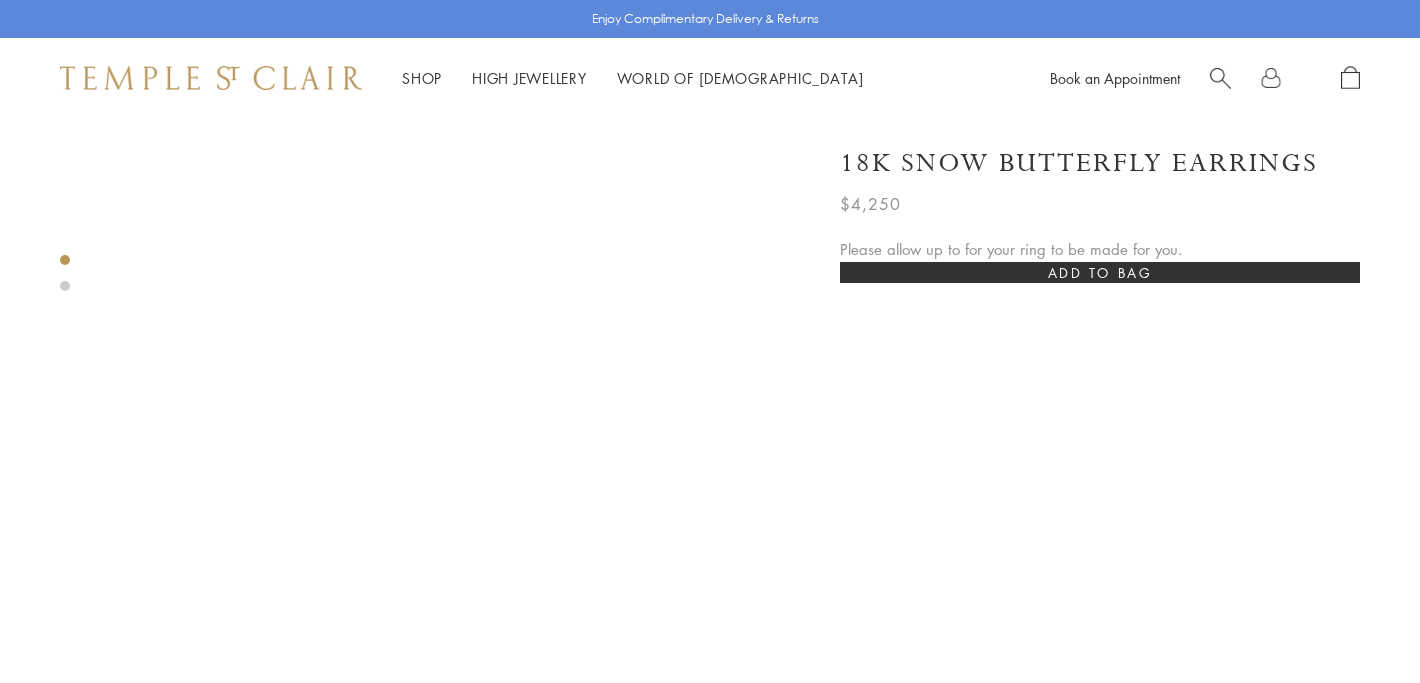 scroll, scrollTop: 0, scrollLeft: 0, axis: both 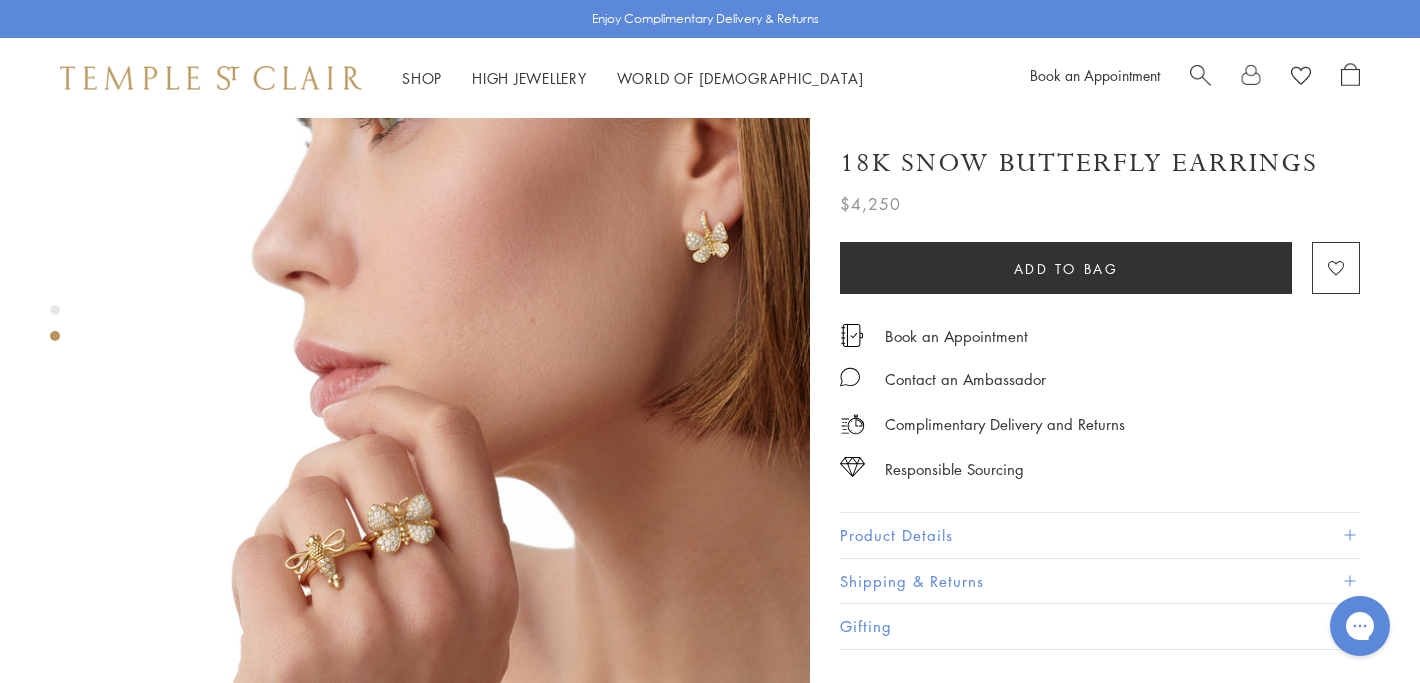 click at bounding box center (455, 415) 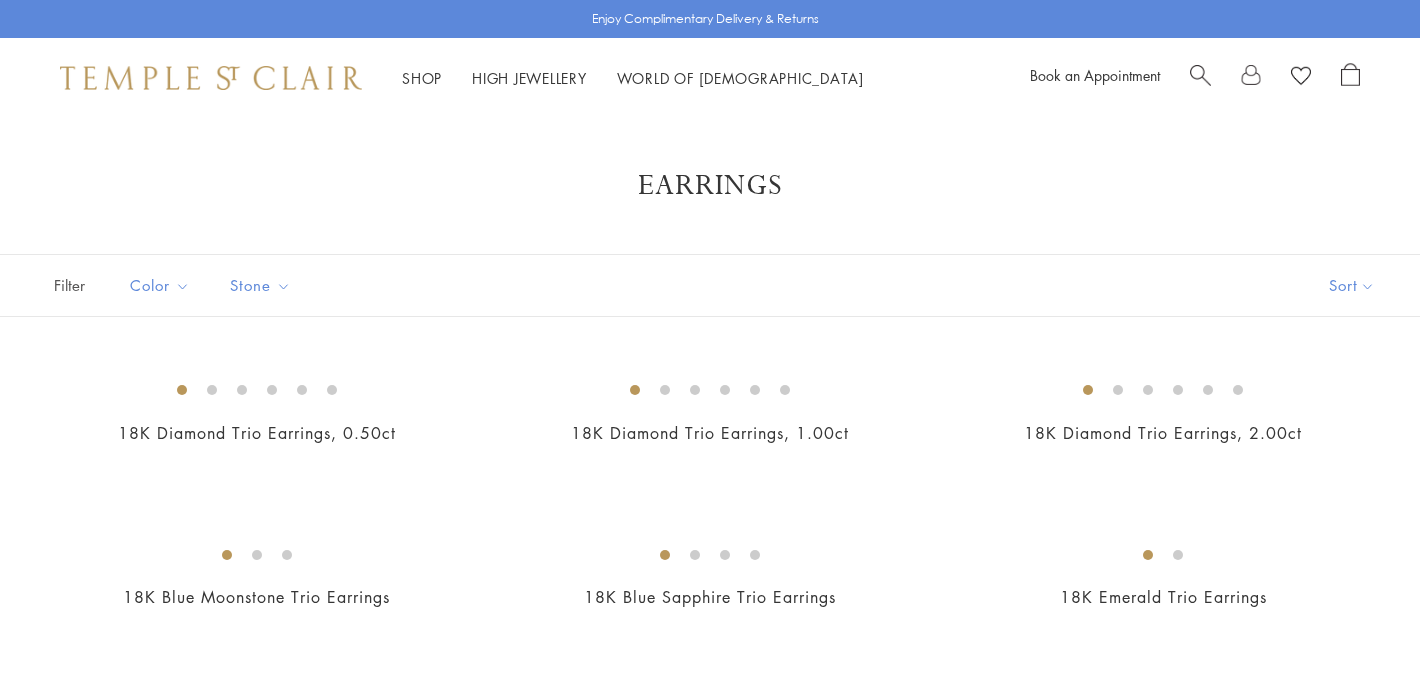 scroll, scrollTop: 7303, scrollLeft: 0, axis: vertical 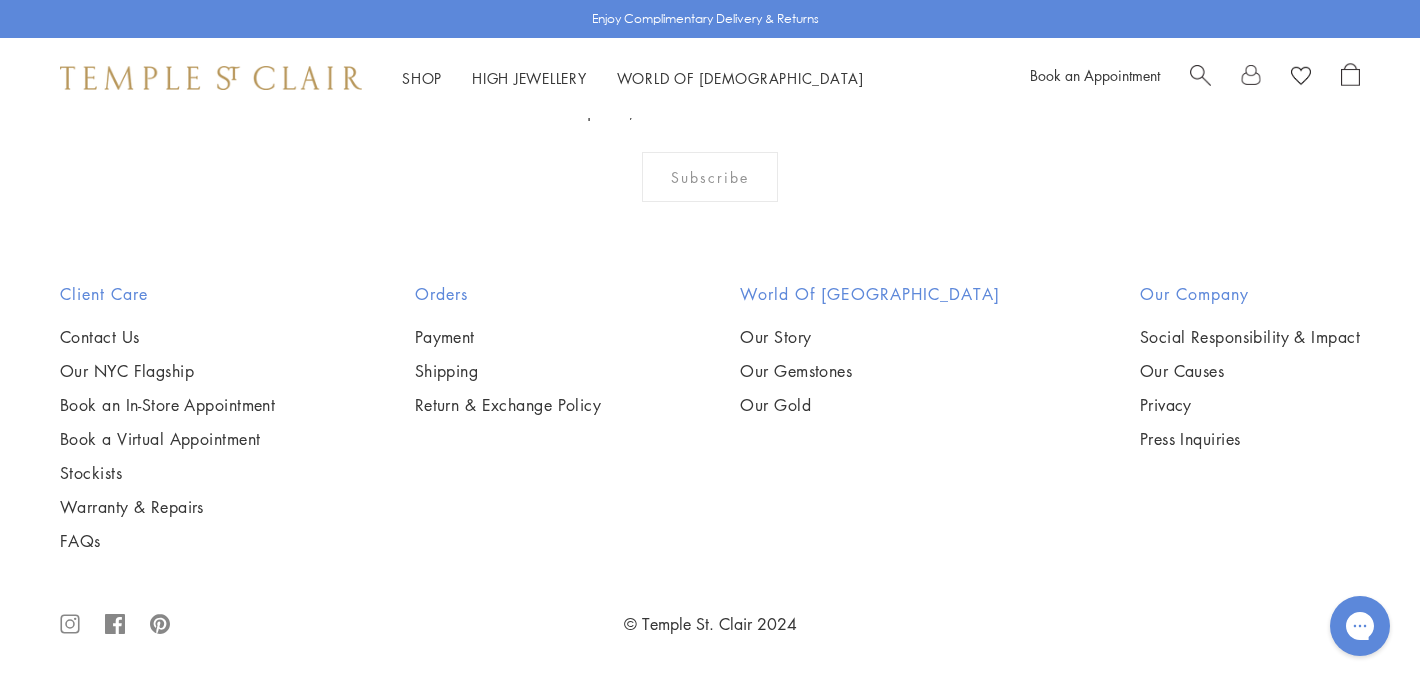 click on "2" at bounding box center [678, -147] 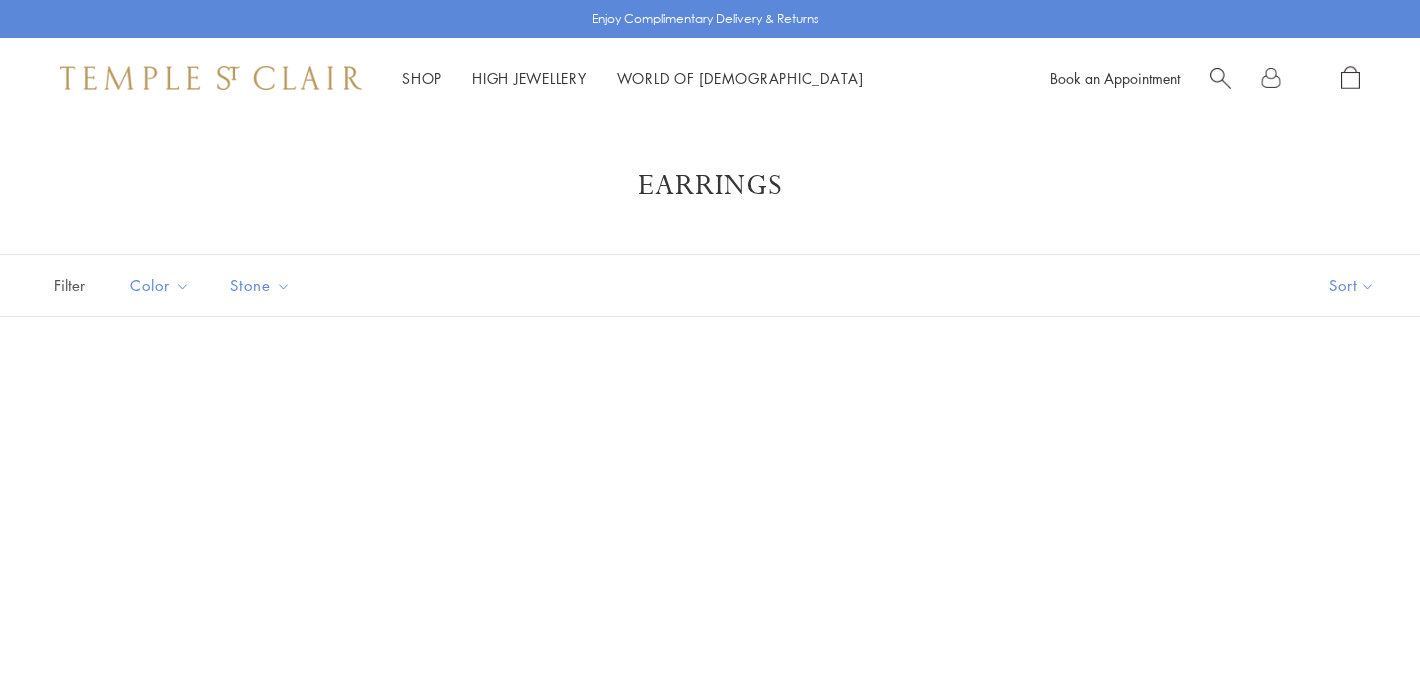 scroll, scrollTop: 0, scrollLeft: 0, axis: both 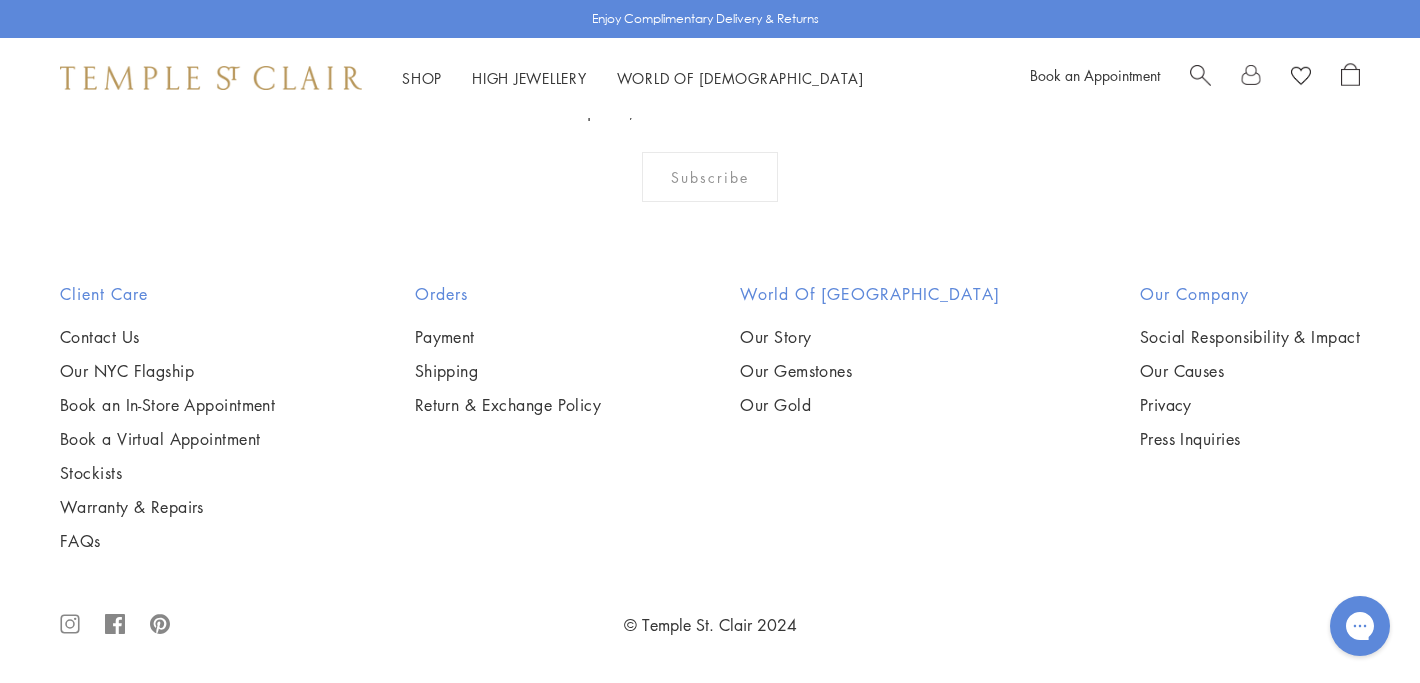 click at bounding box center [0, 0] 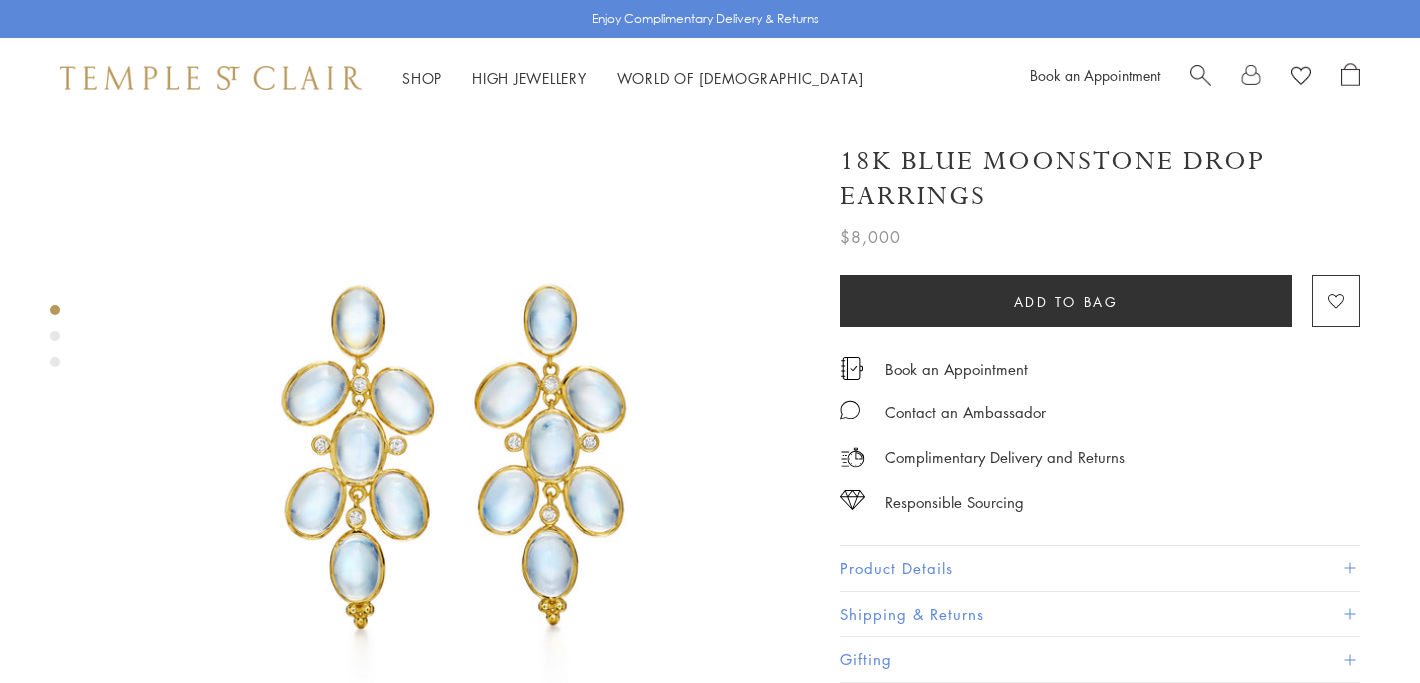 scroll, scrollTop: 230, scrollLeft: 0, axis: vertical 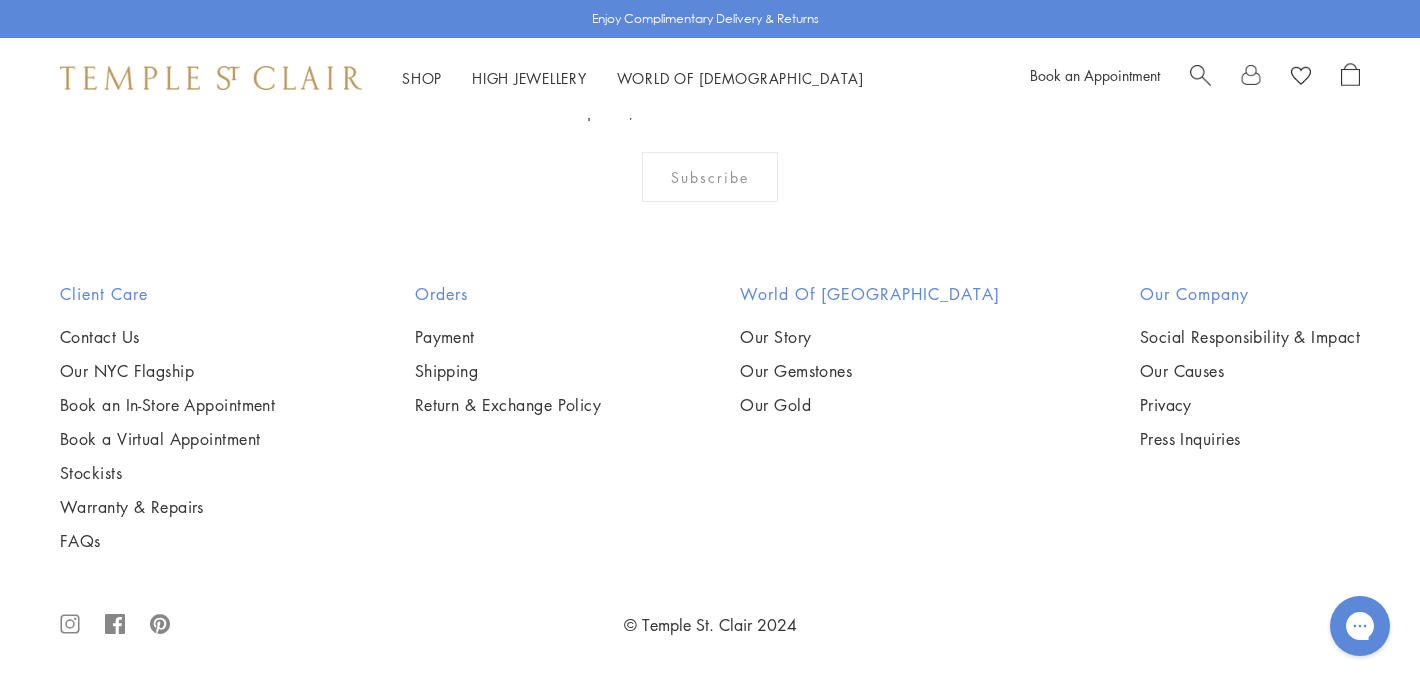 click at bounding box center [0, 0] 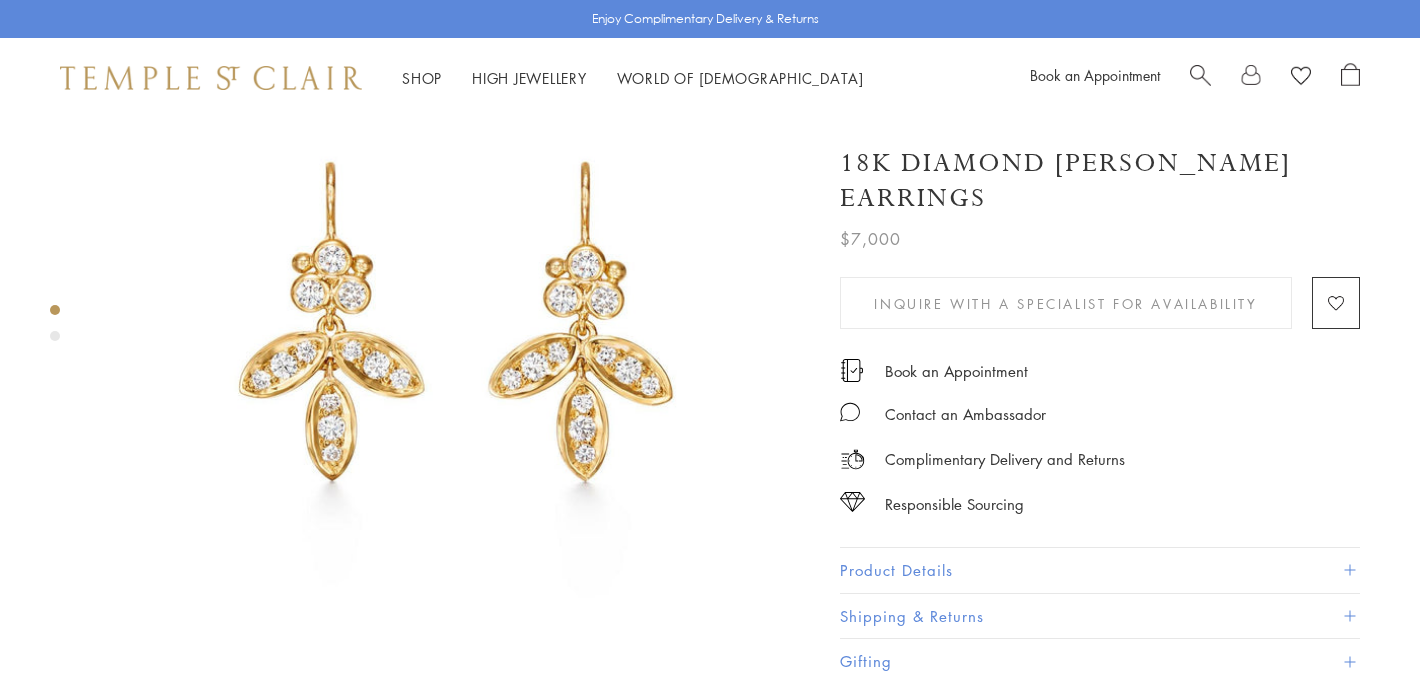 scroll, scrollTop: 148, scrollLeft: 0, axis: vertical 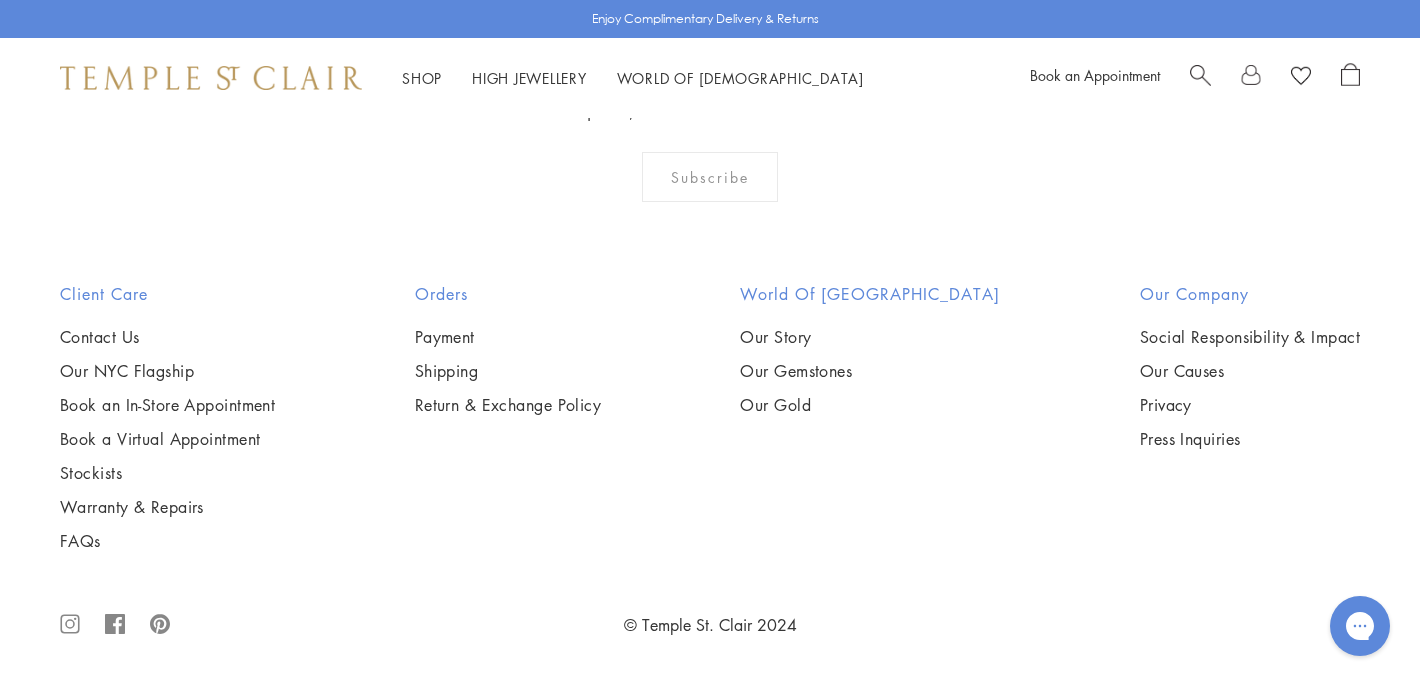 click at bounding box center [0, 0] 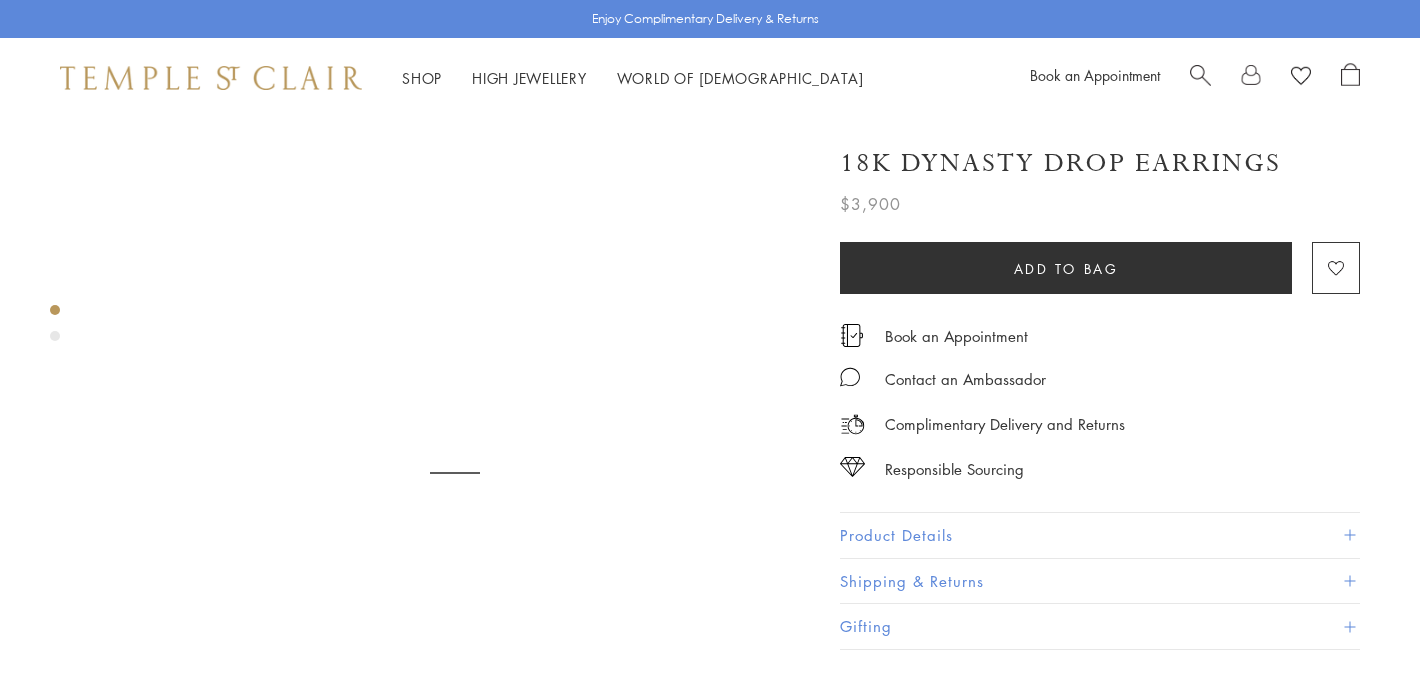 scroll, scrollTop: 16, scrollLeft: 0, axis: vertical 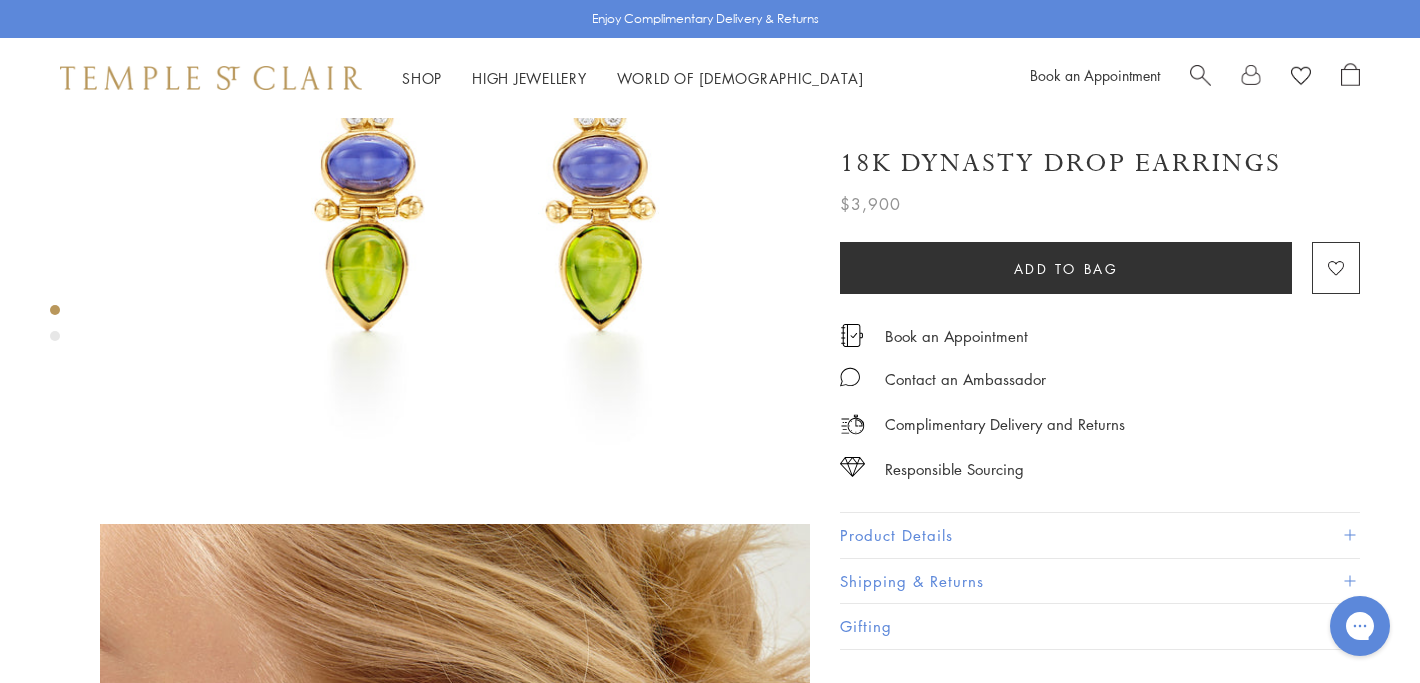 click on "Product Details" at bounding box center (1100, 535) 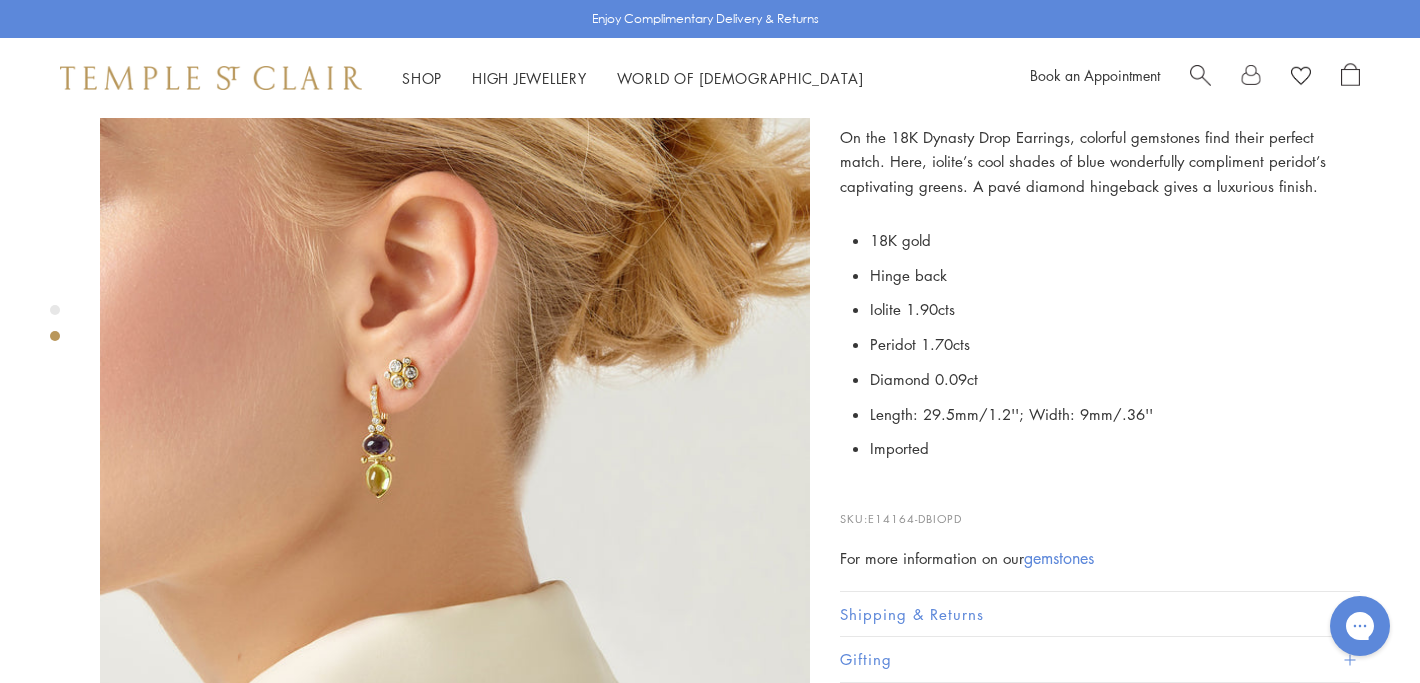 scroll, scrollTop: 865, scrollLeft: 0, axis: vertical 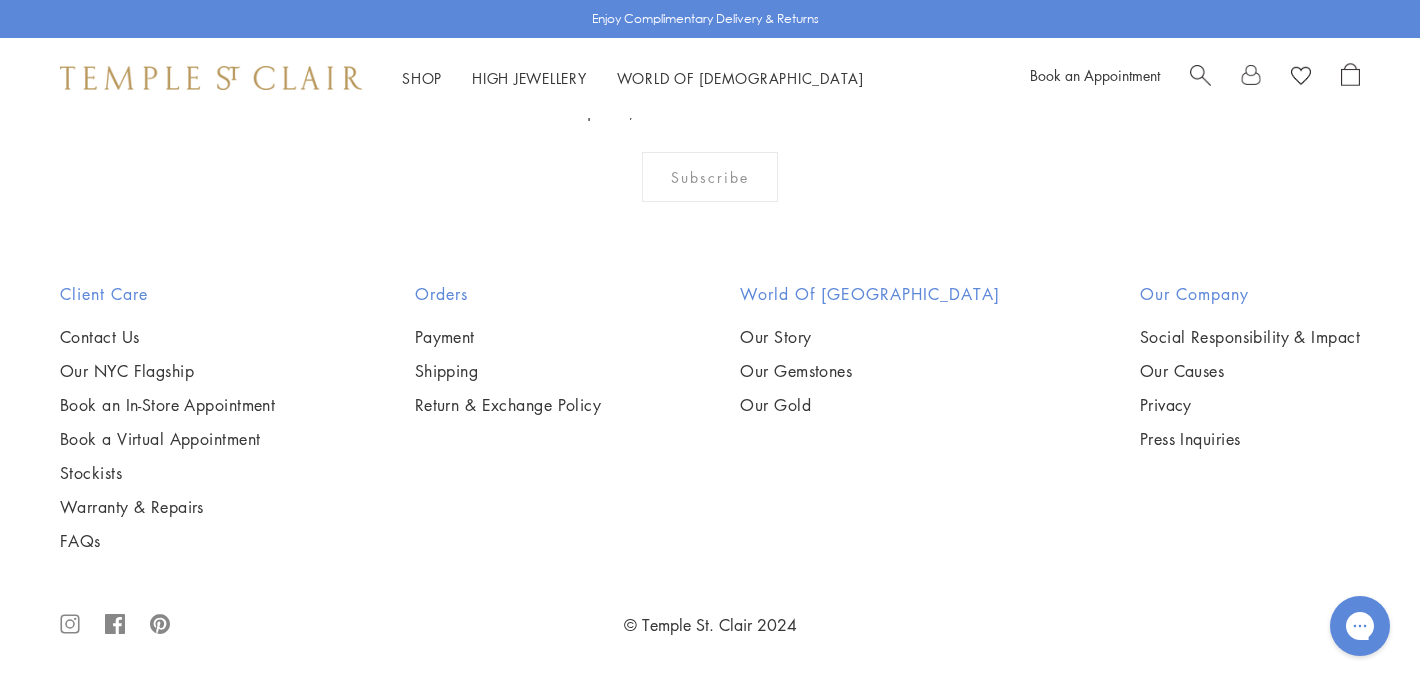 click on "3" at bounding box center (775, -147) 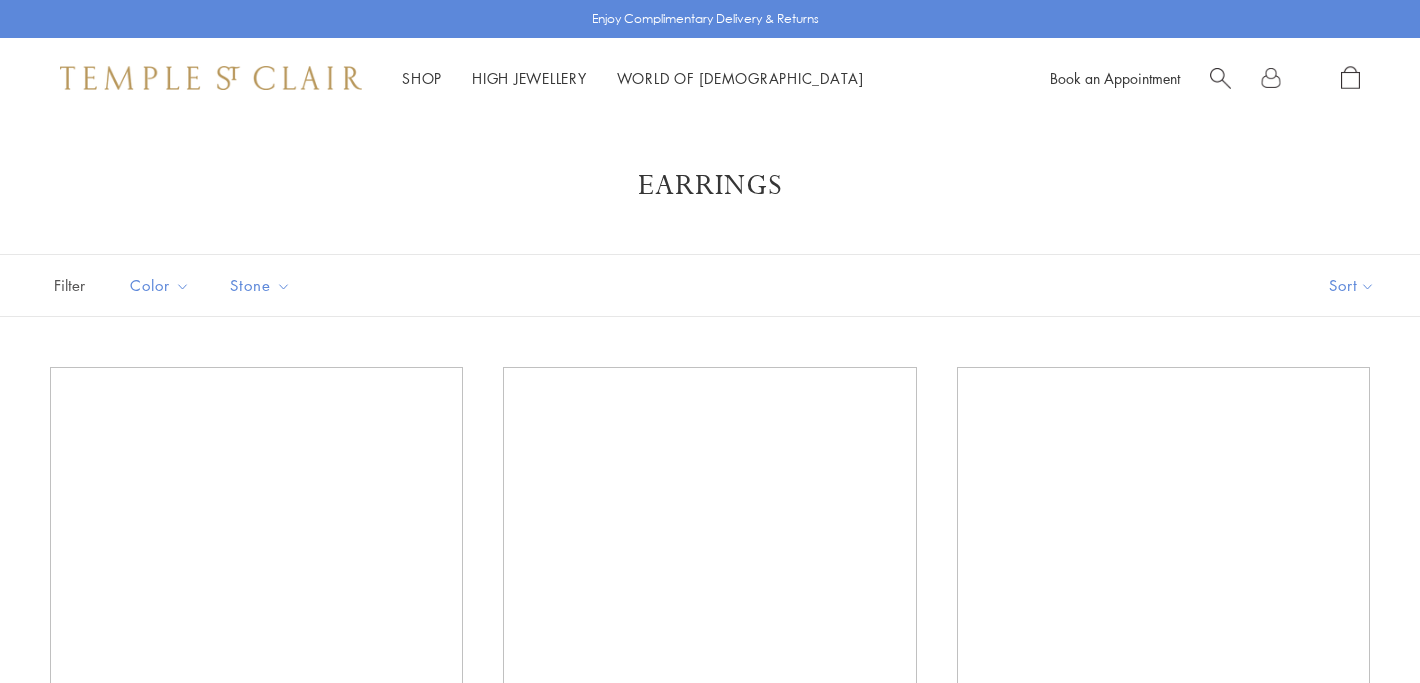 scroll, scrollTop: 0, scrollLeft: 0, axis: both 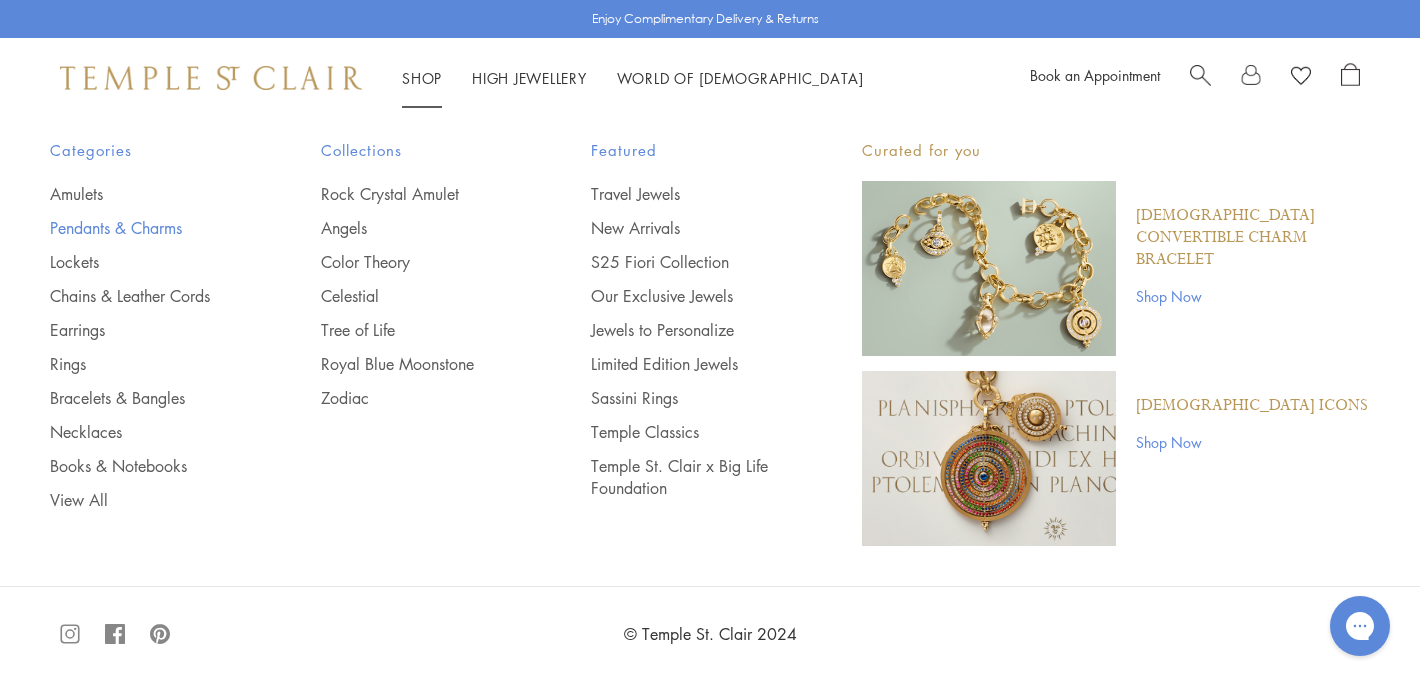 click on "Pendants & Charms" at bounding box center (145, 228) 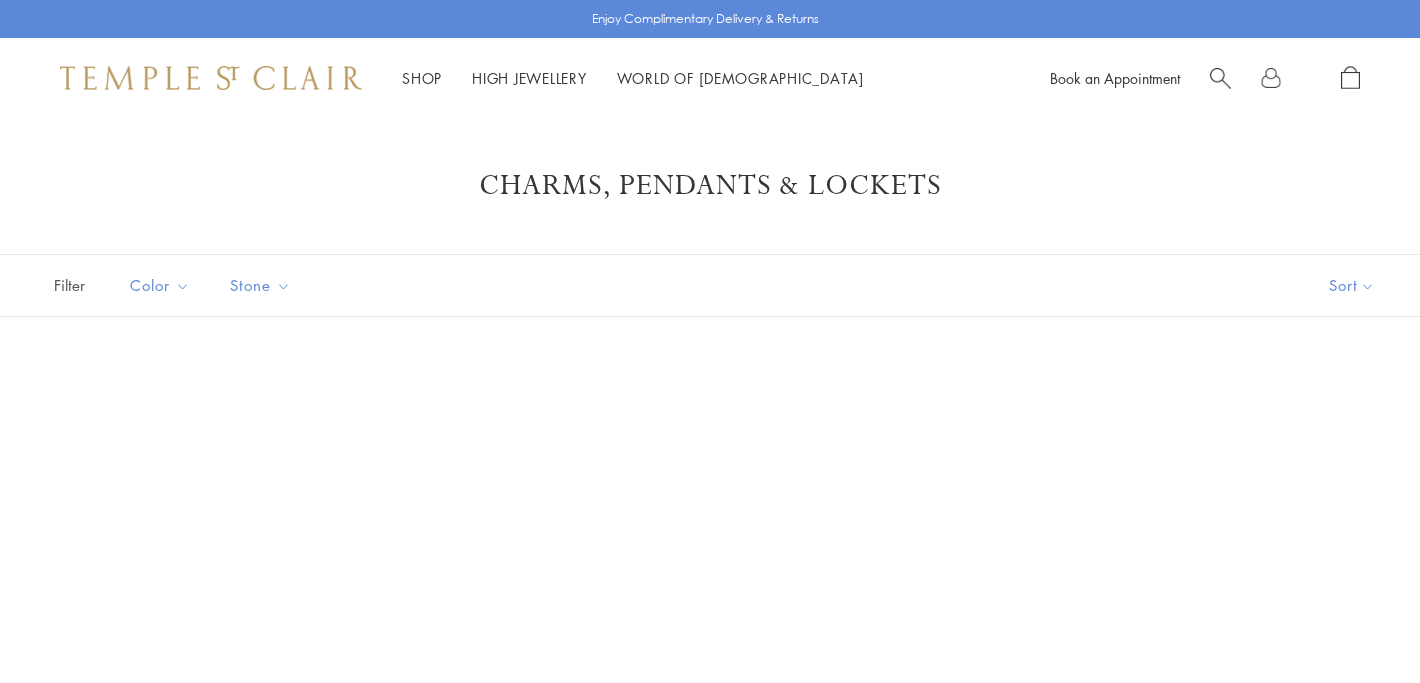 scroll, scrollTop: 0, scrollLeft: 0, axis: both 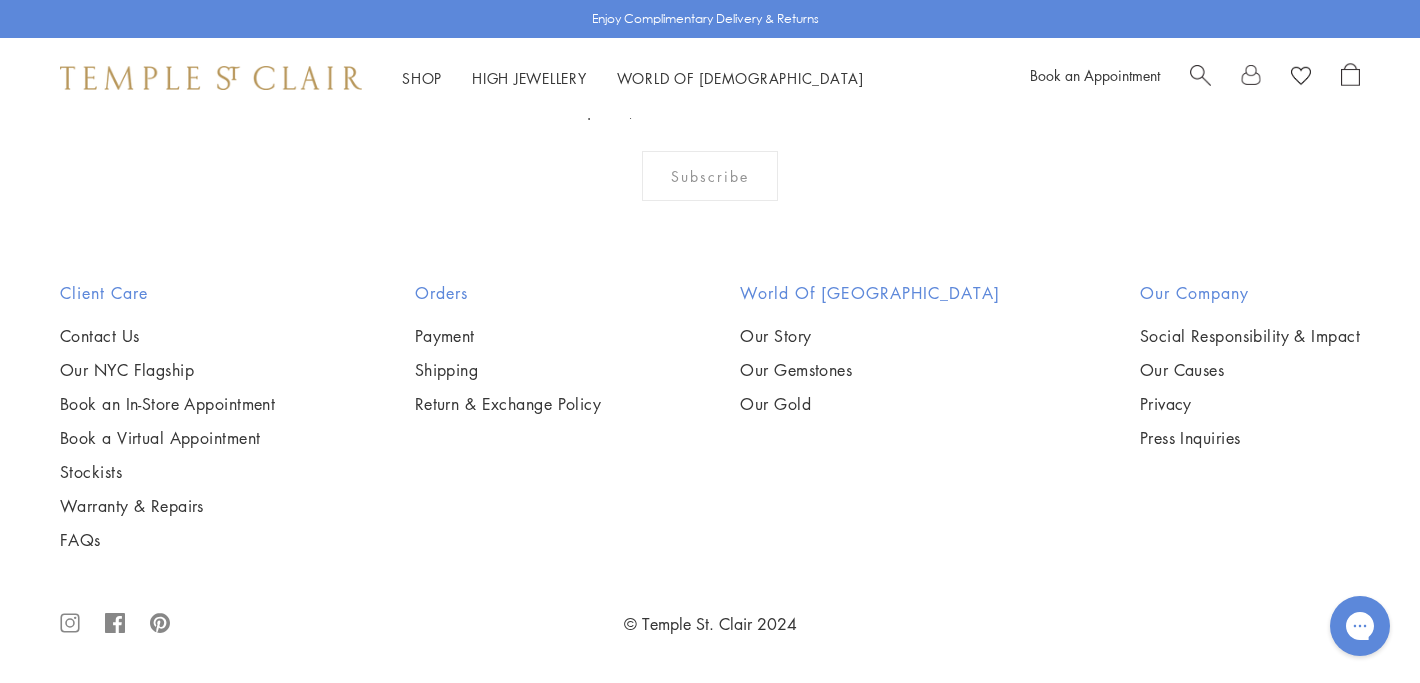 click on "2" at bounding box center (678, -148) 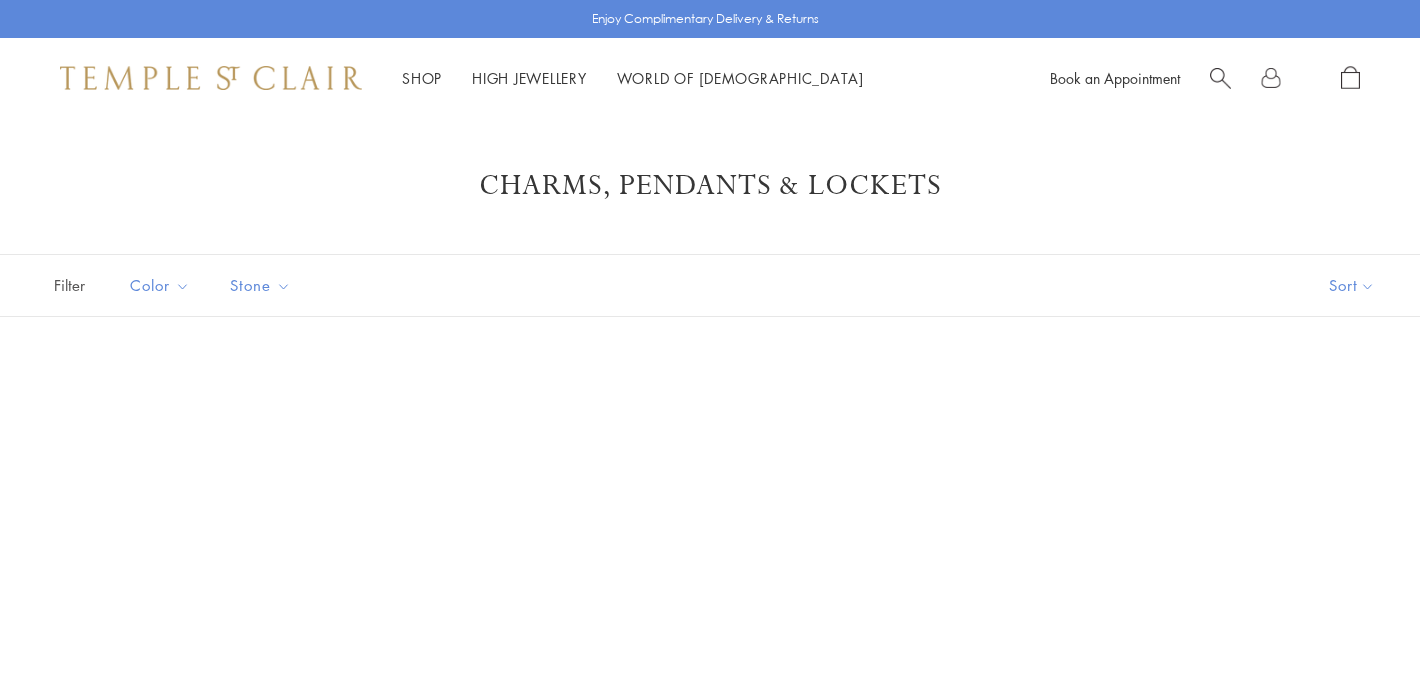 scroll, scrollTop: 0, scrollLeft: 0, axis: both 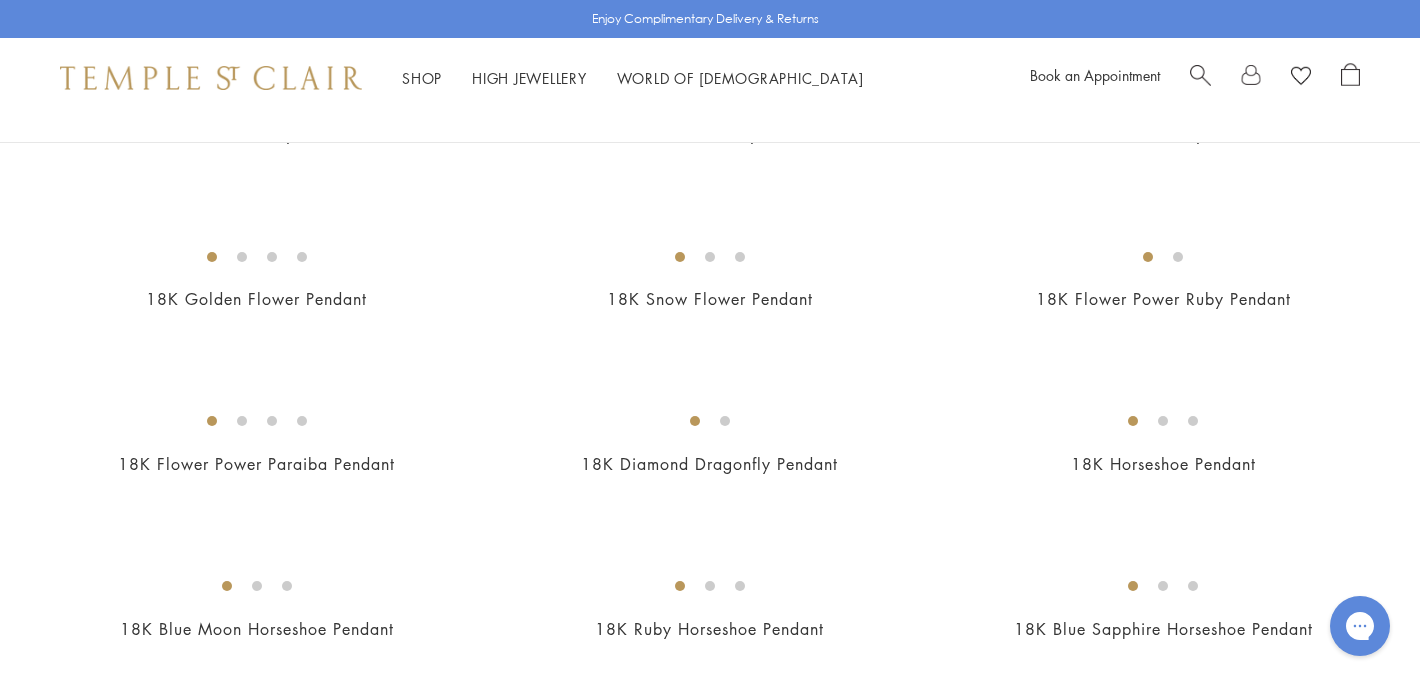 click at bounding box center [0, 0] 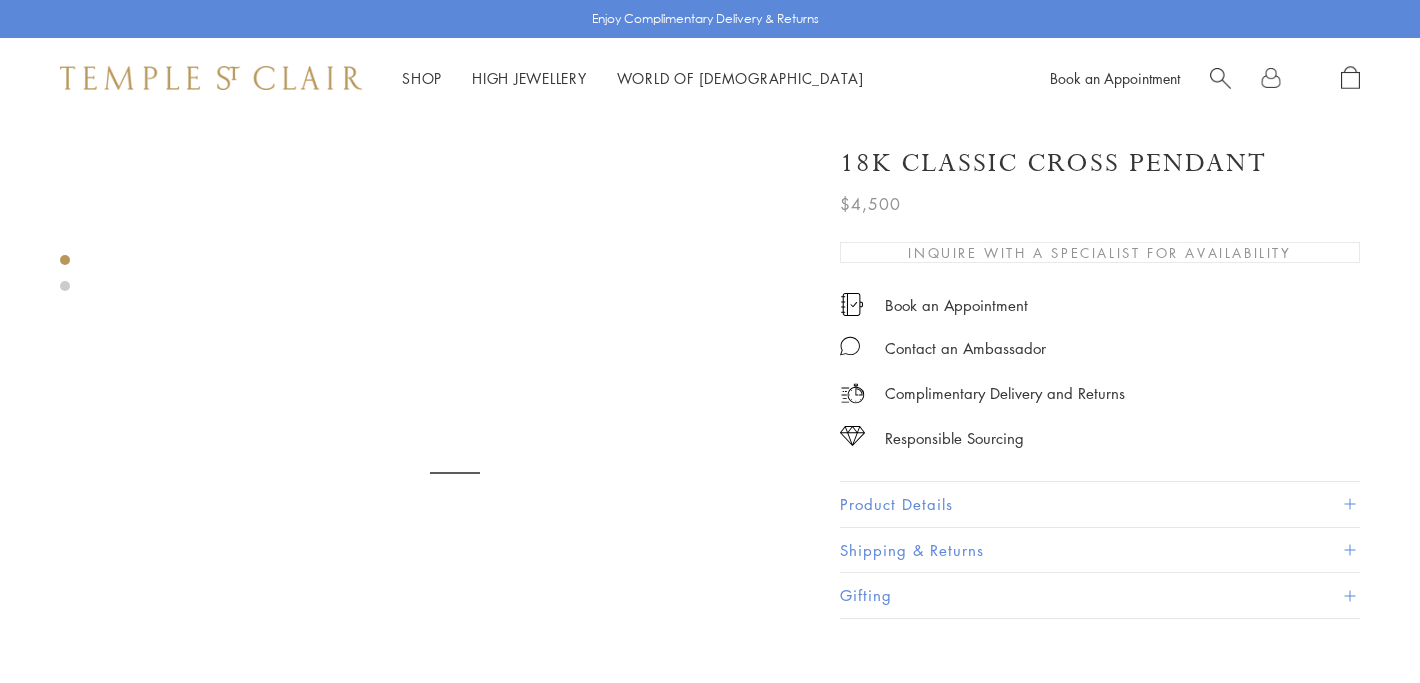 scroll, scrollTop: 0, scrollLeft: 0, axis: both 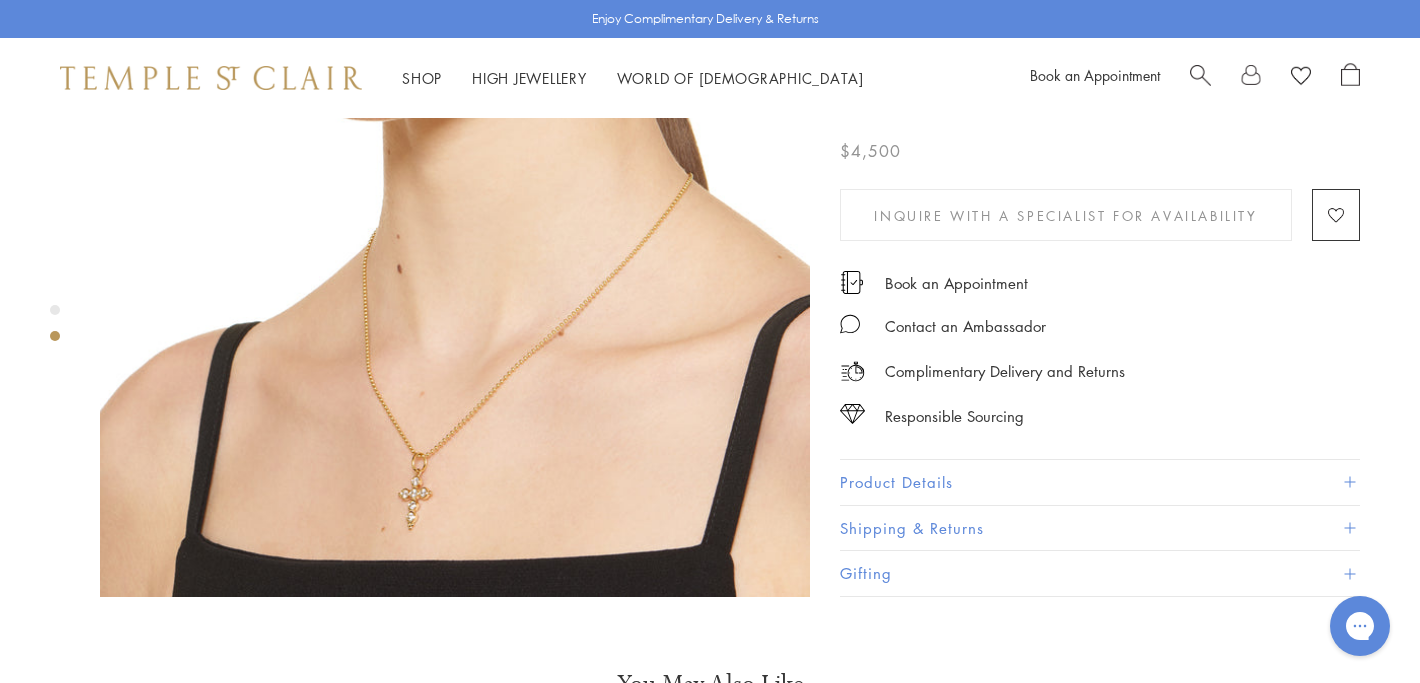 click at bounding box center (455, 242) 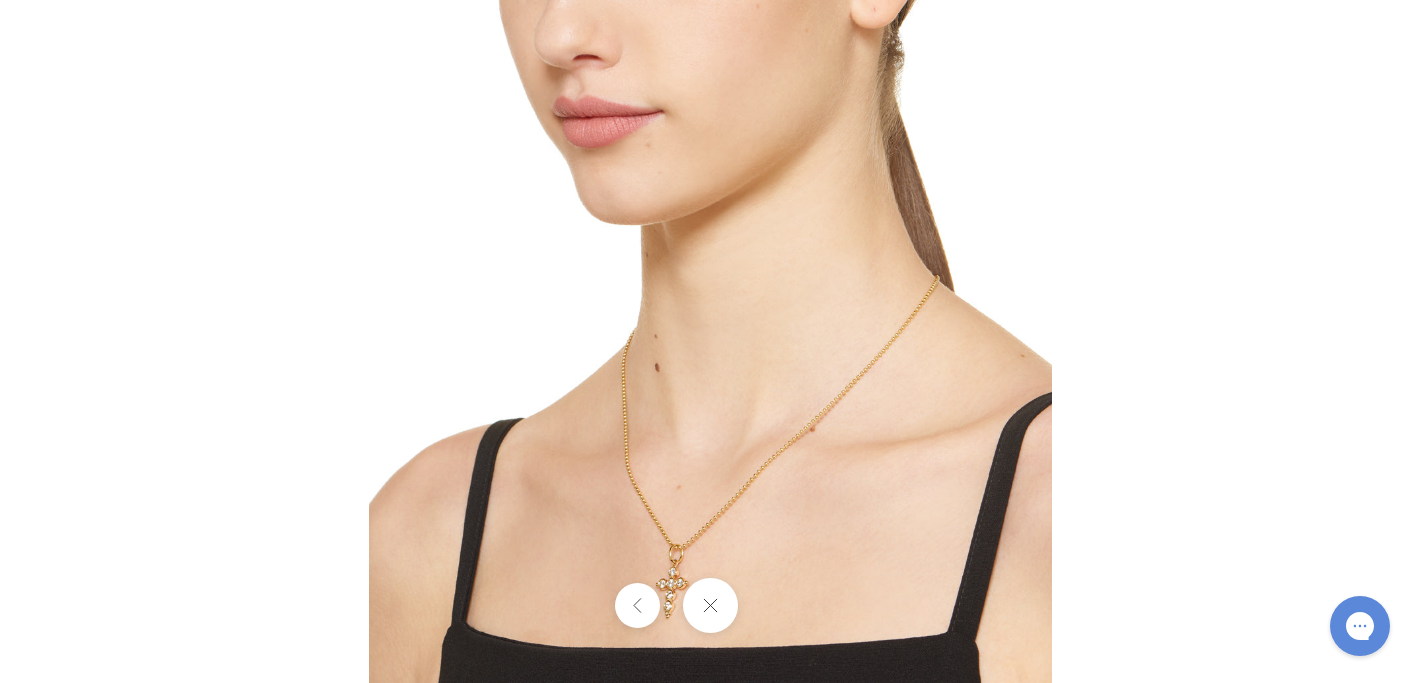 click at bounding box center [710, 341] 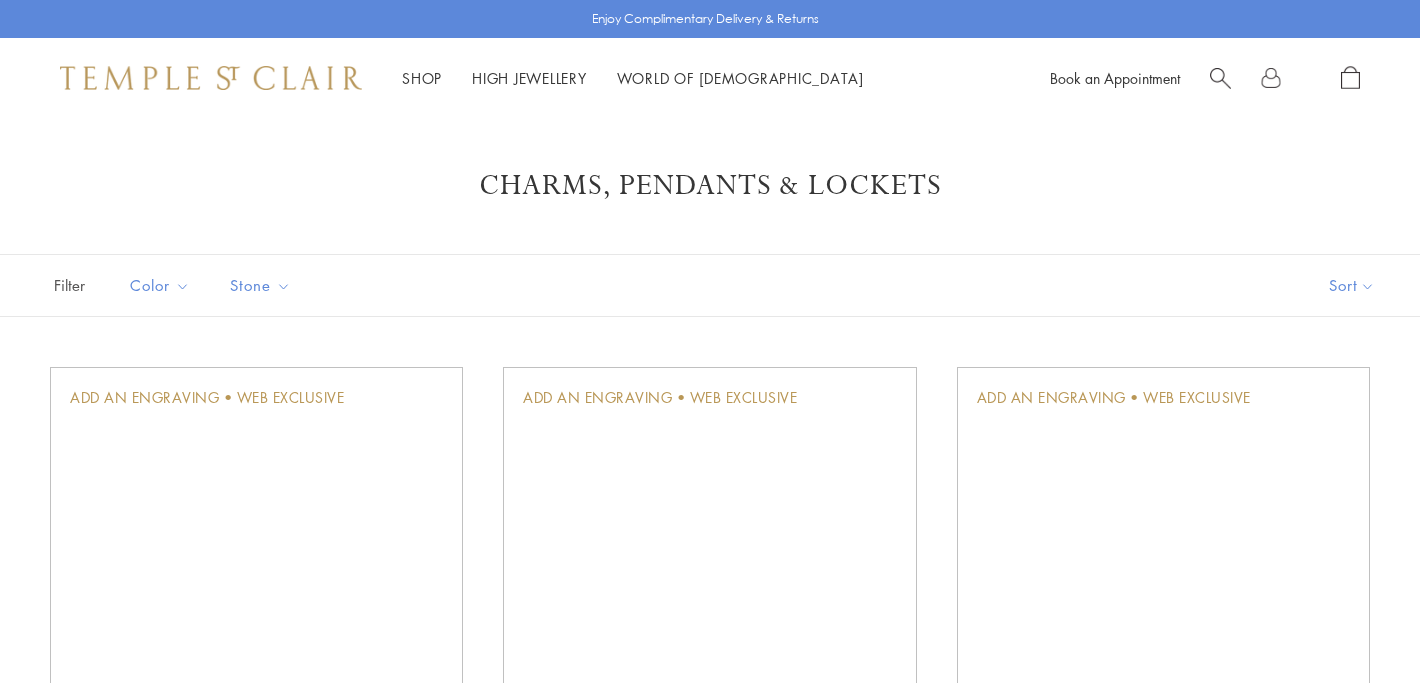 scroll, scrollTop: 793, scrollLeft: 0, axis: vertical 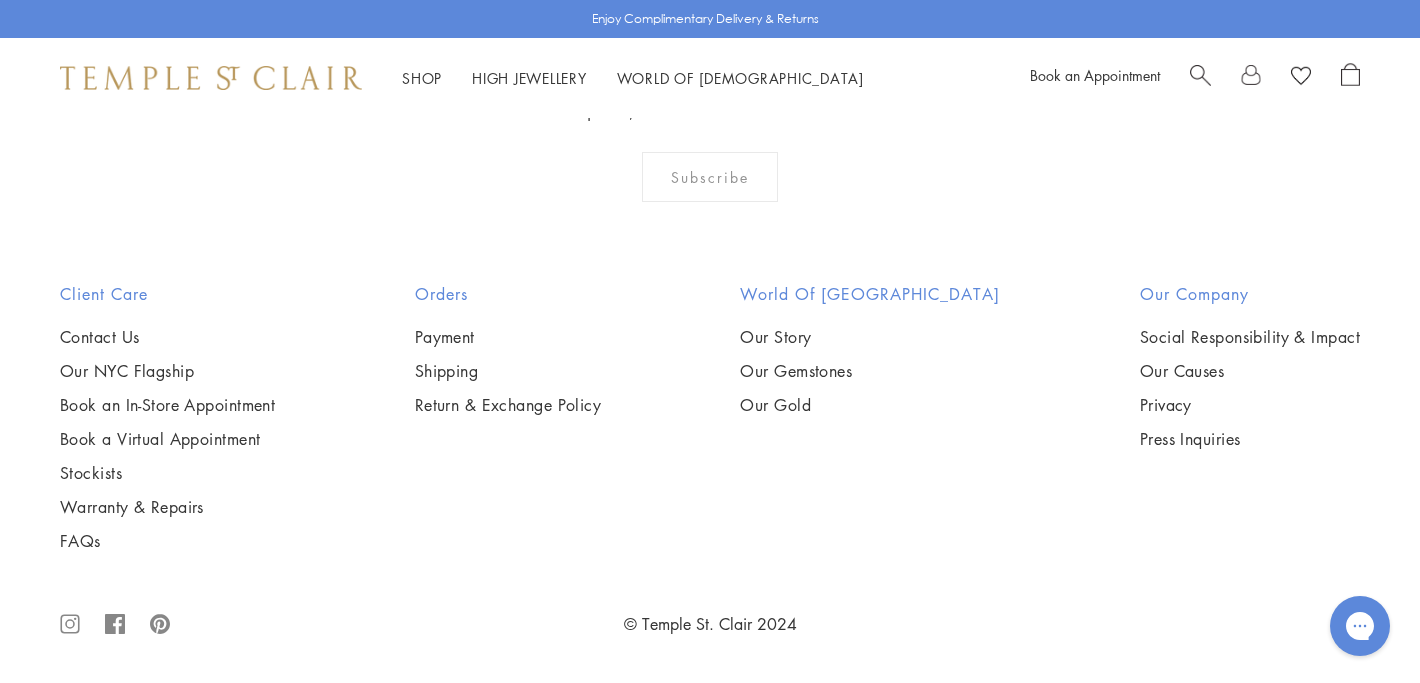 click on "3" at bounding box center (775, -147) 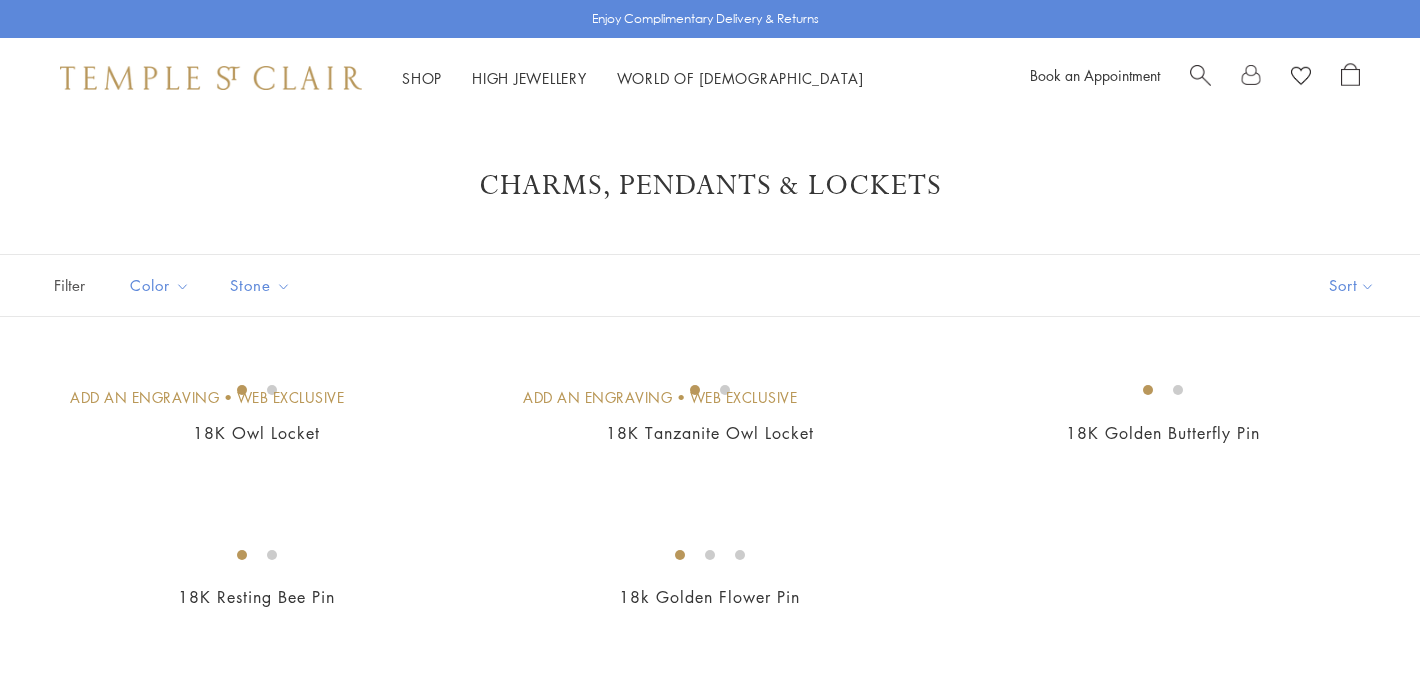 scroll, scrollTop: 0, scrollLeft: 0, axis: both 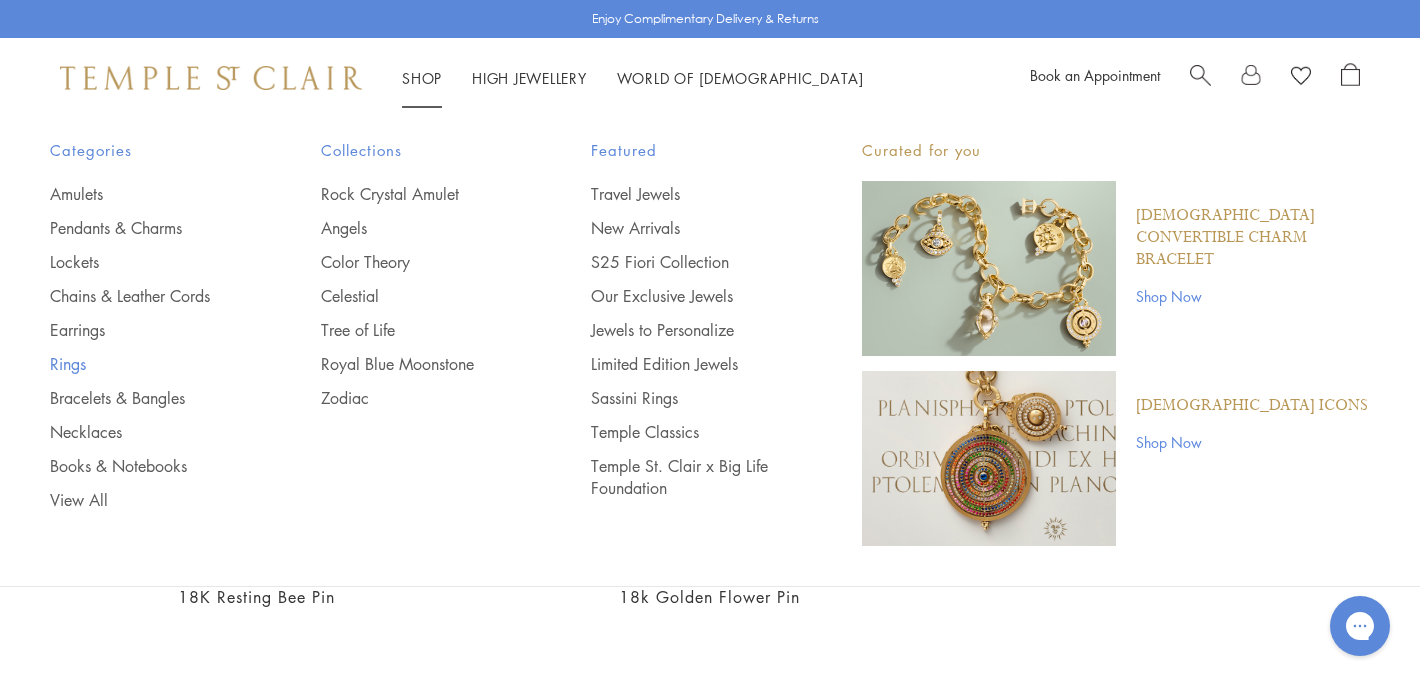 click on "Rings" at bounding box center (145, 364) 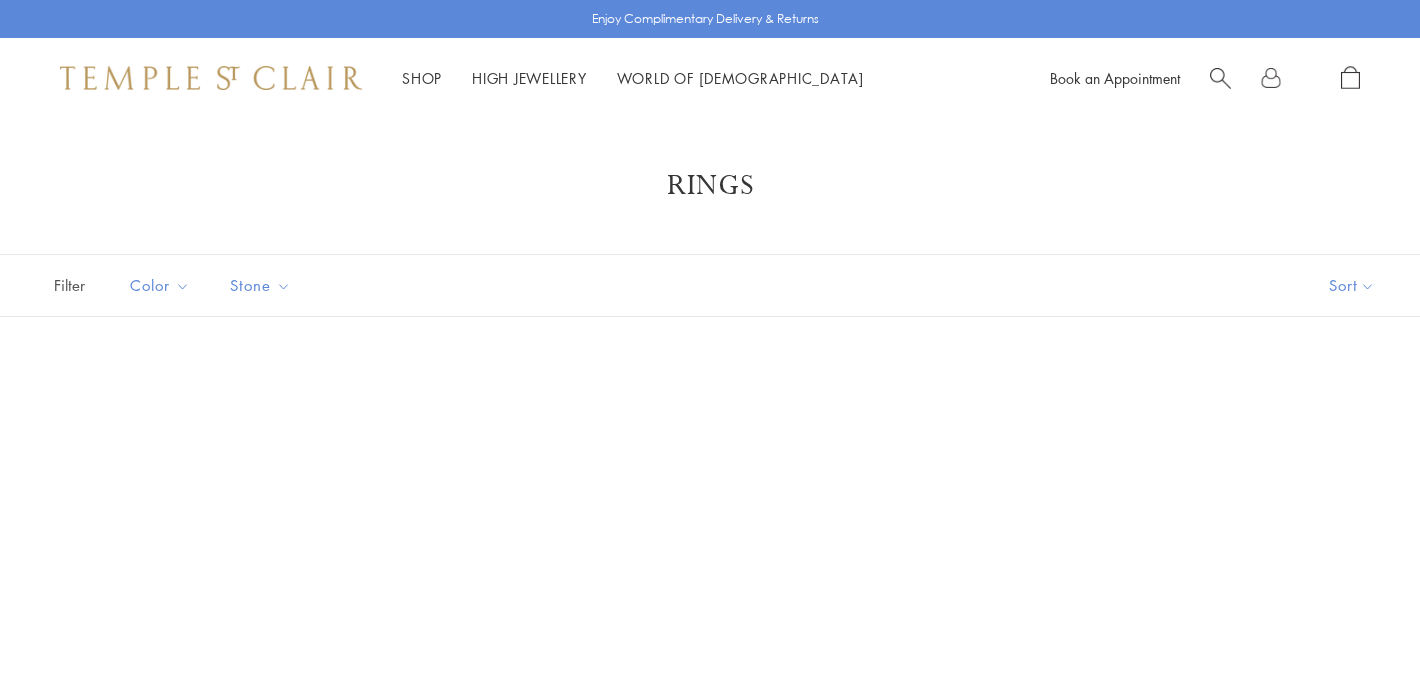scroll, scrollTop: 0, scrollLeft: 0, axis: both 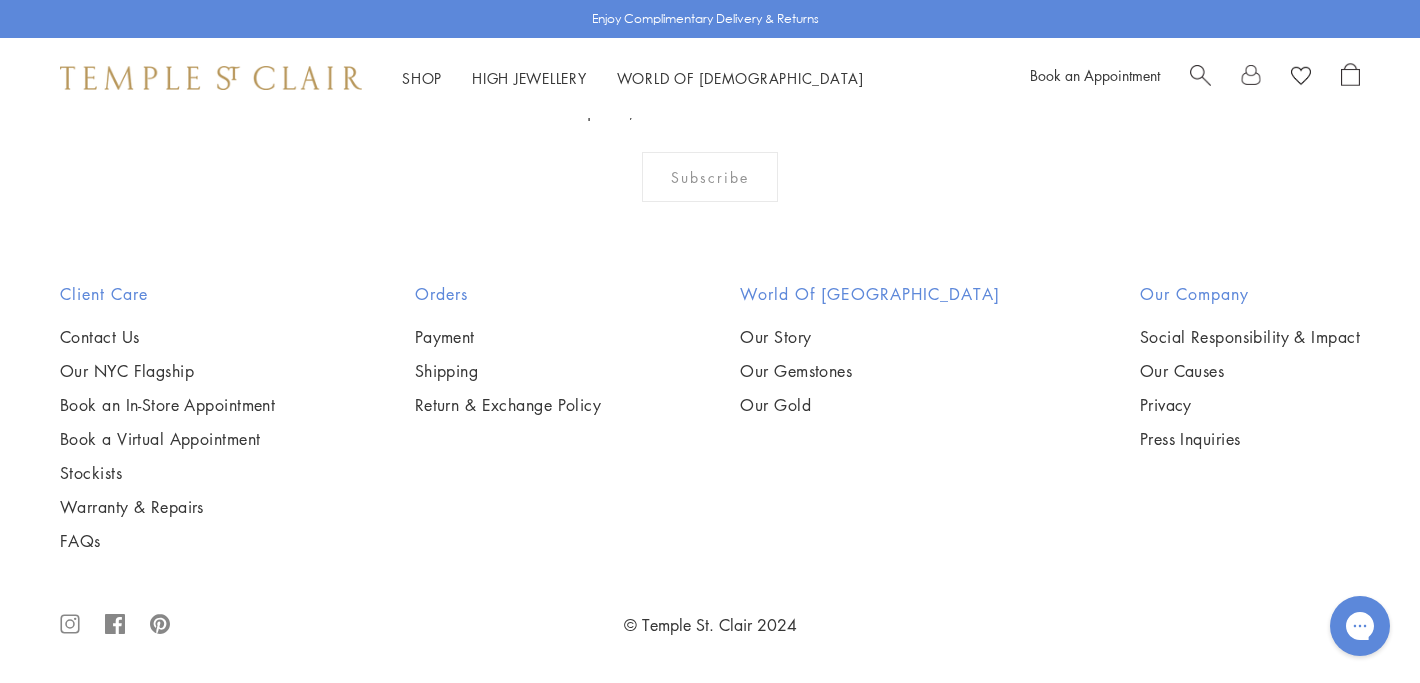 click on "2" at bounding box center (711, -147) 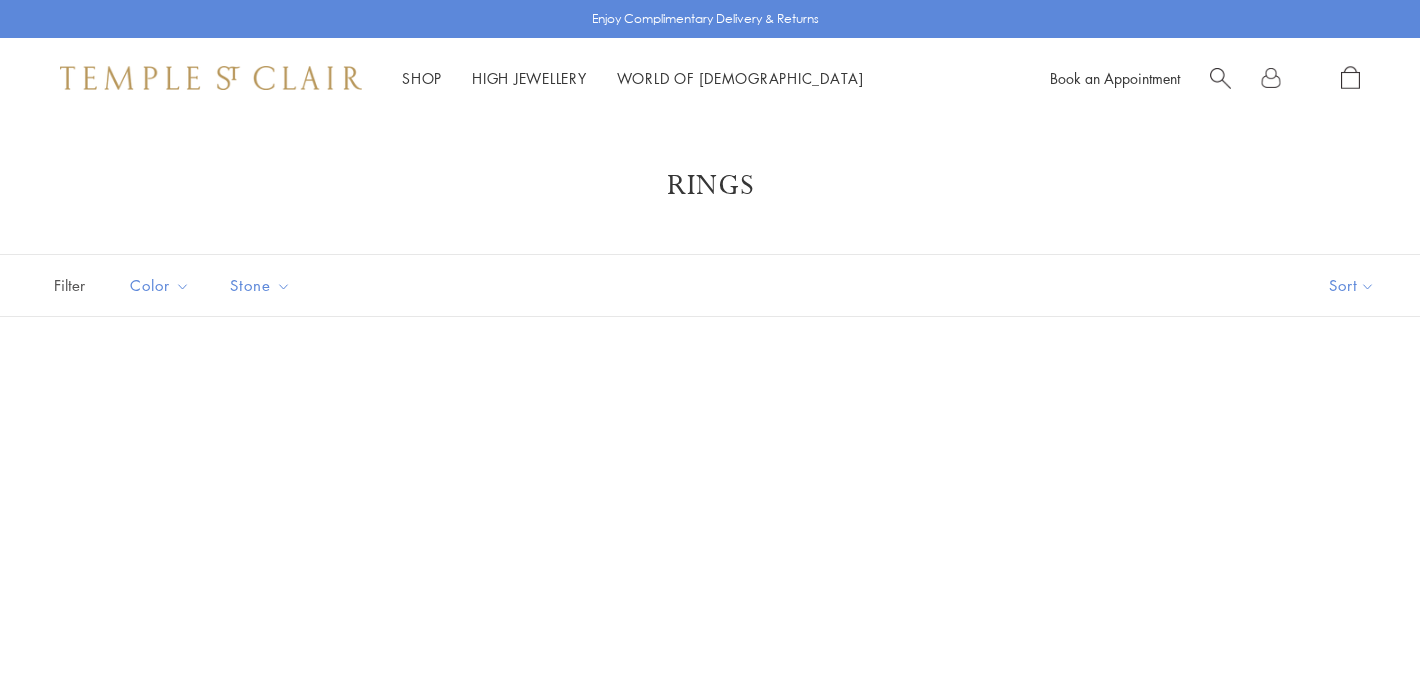 scroll, scrollTop: 0, scrollLeft: 0, axis: both 